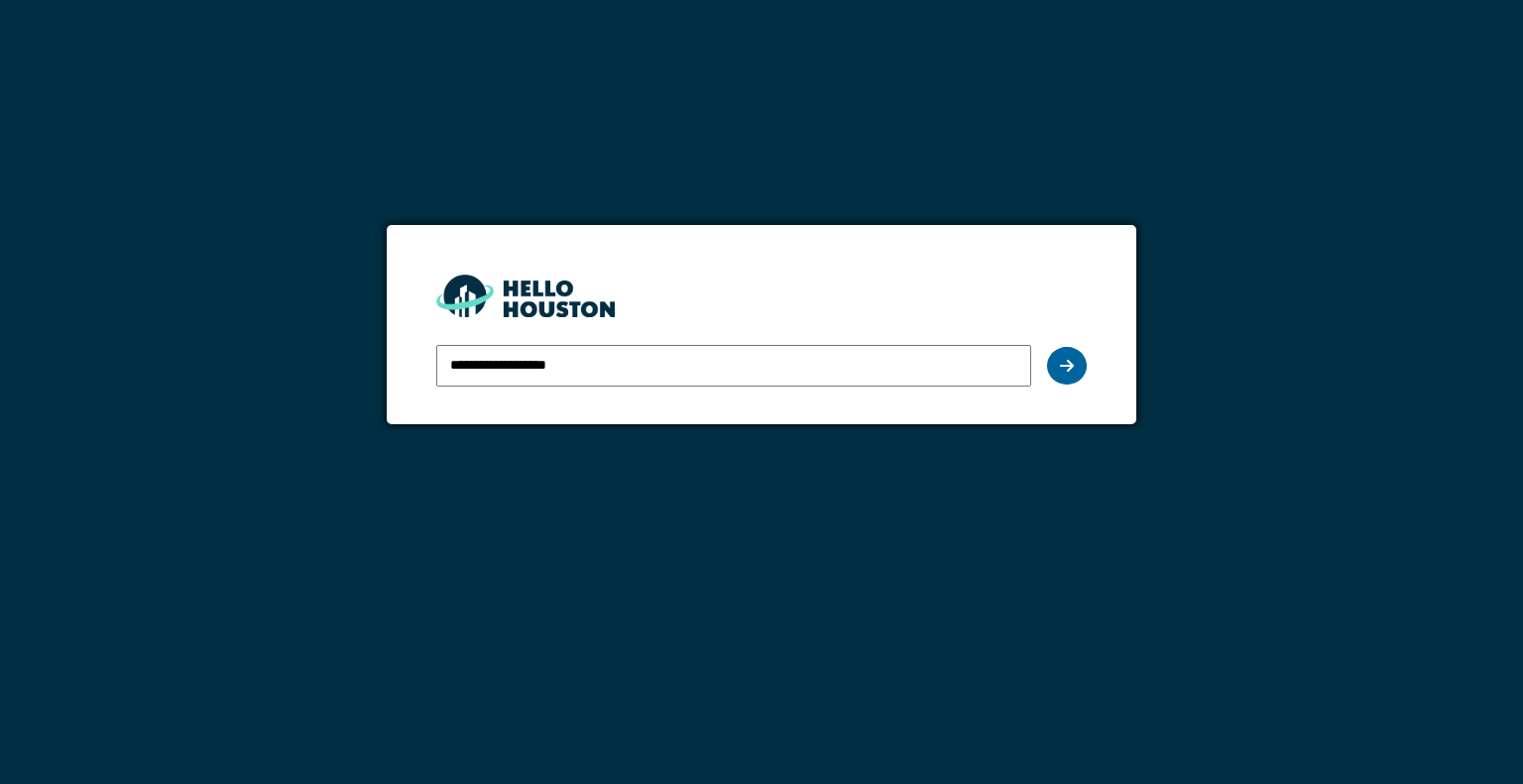 scroll, scrollTop: 0, scrollLeft: 0, axis: both 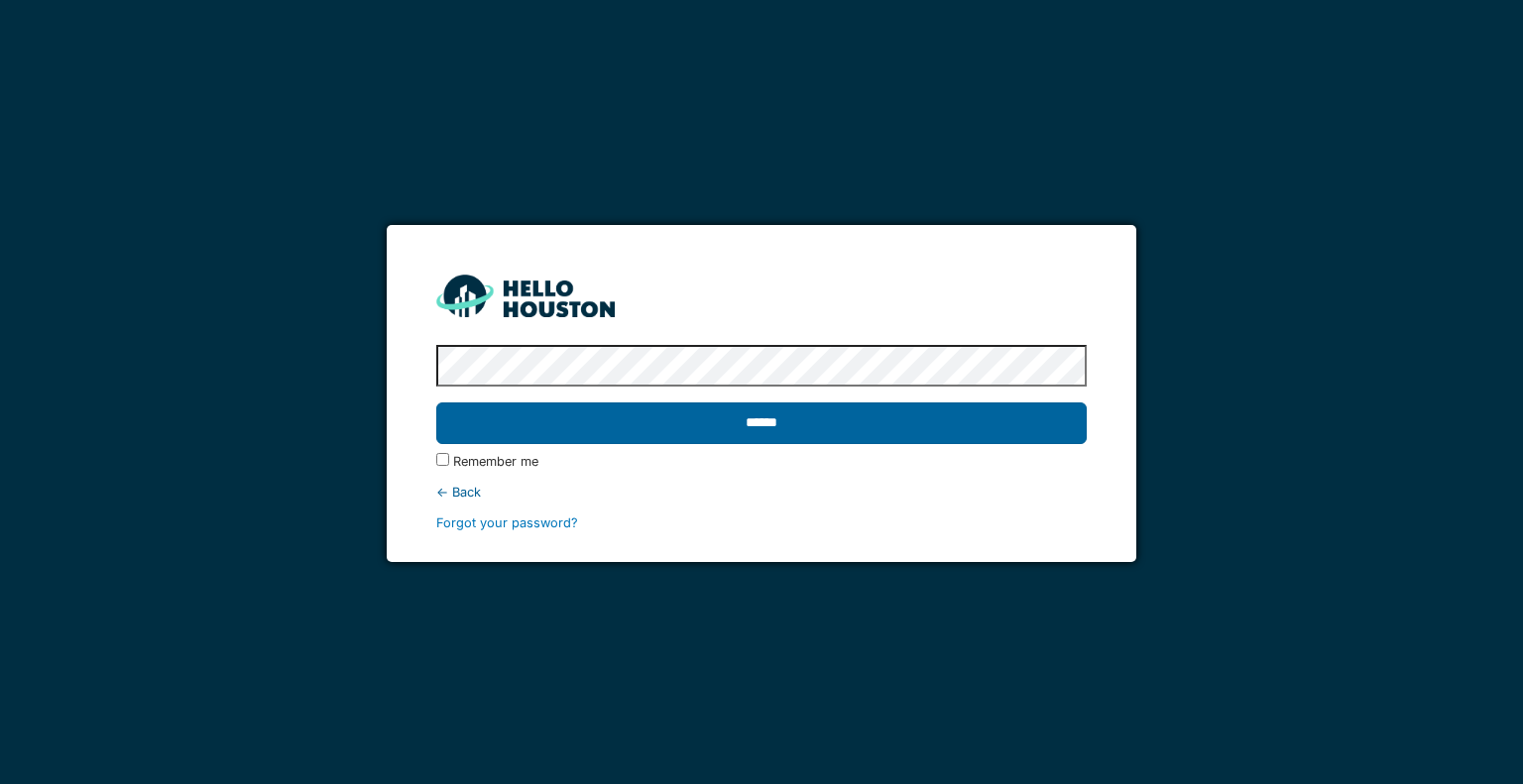 click on "******" at bounding box center (761, 423) 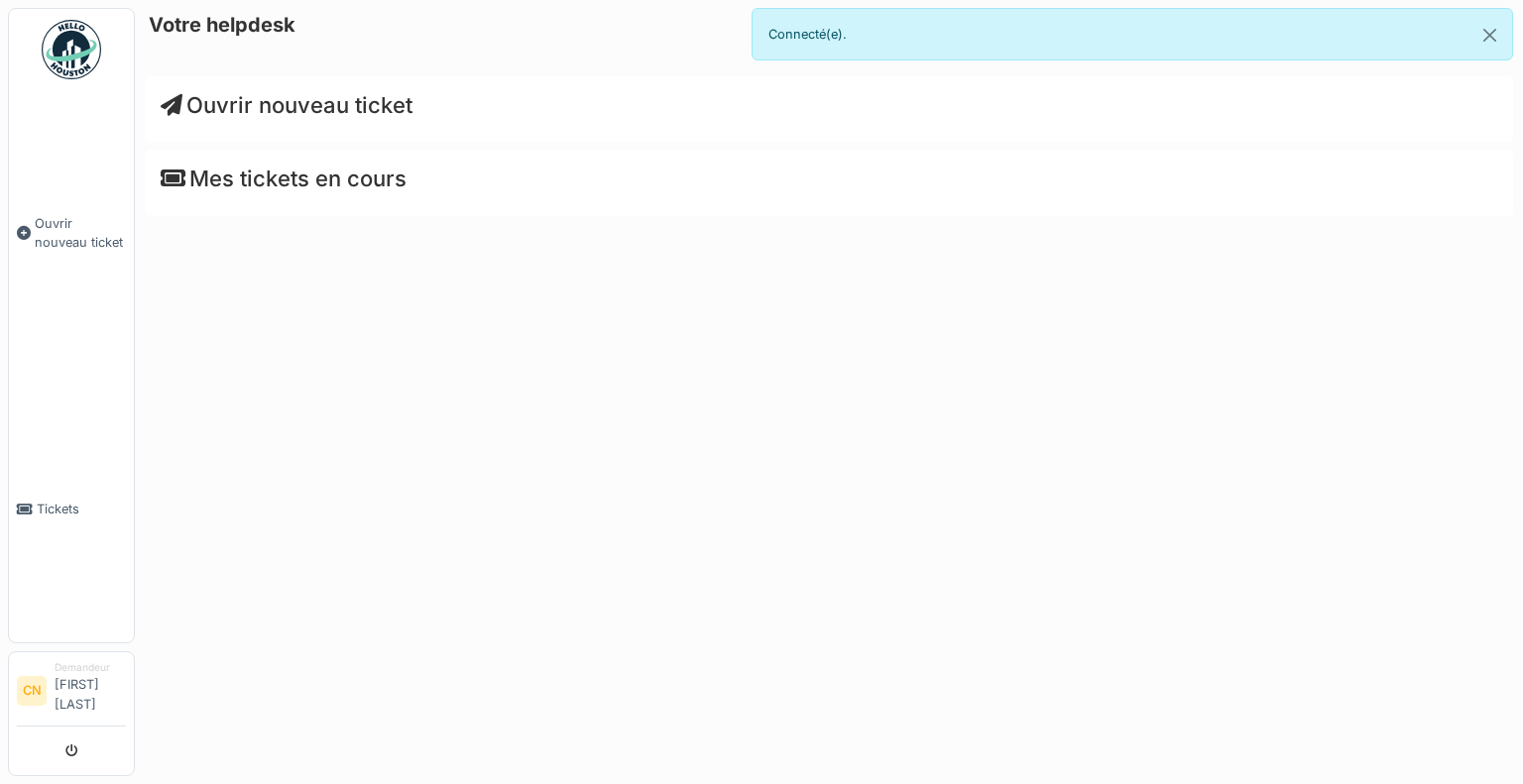scroll, scrollTop: 0, scrollLeft: 0, axis: both 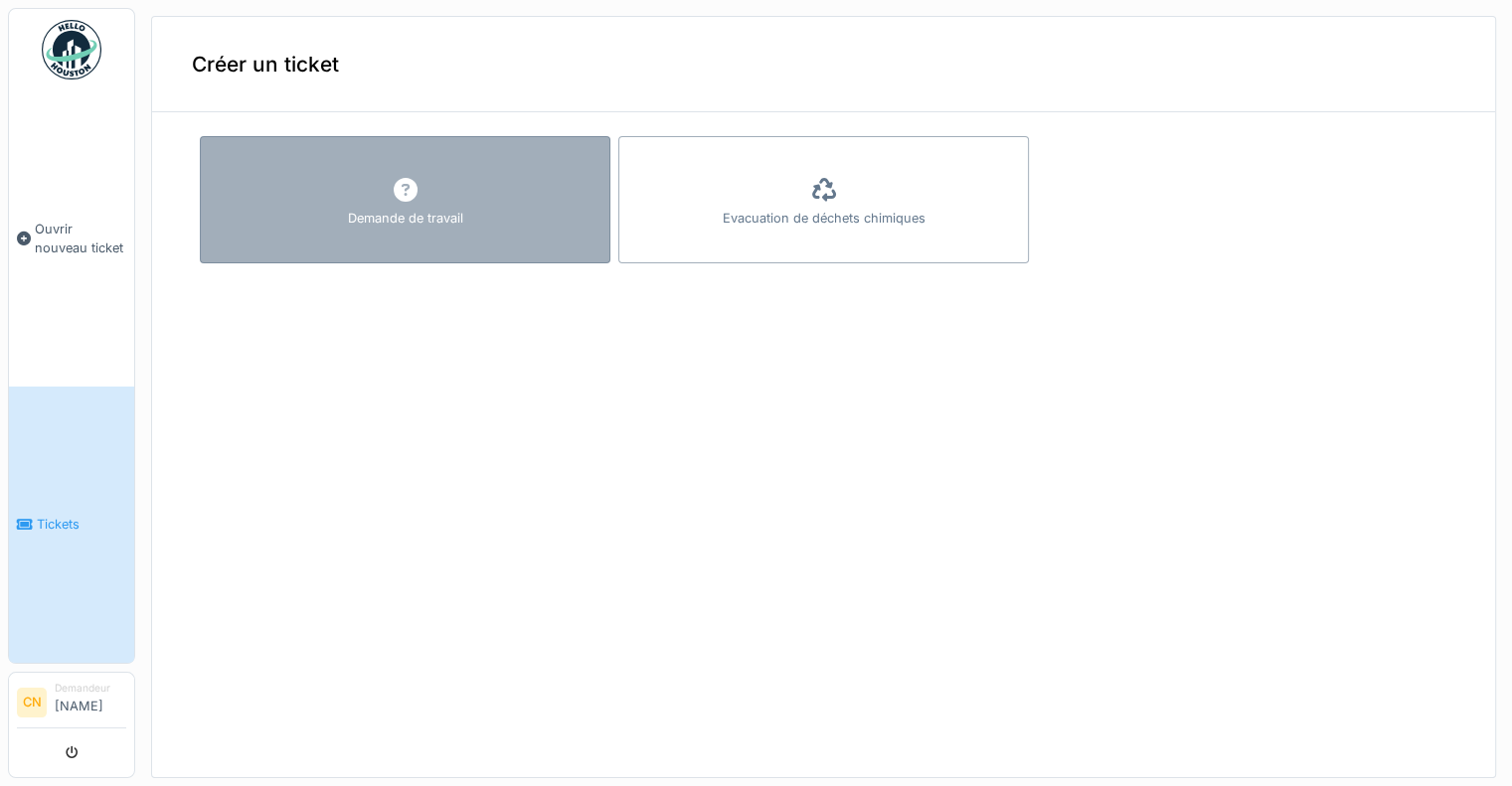 click on "Demande de travail" at bounding box center (405, 200) 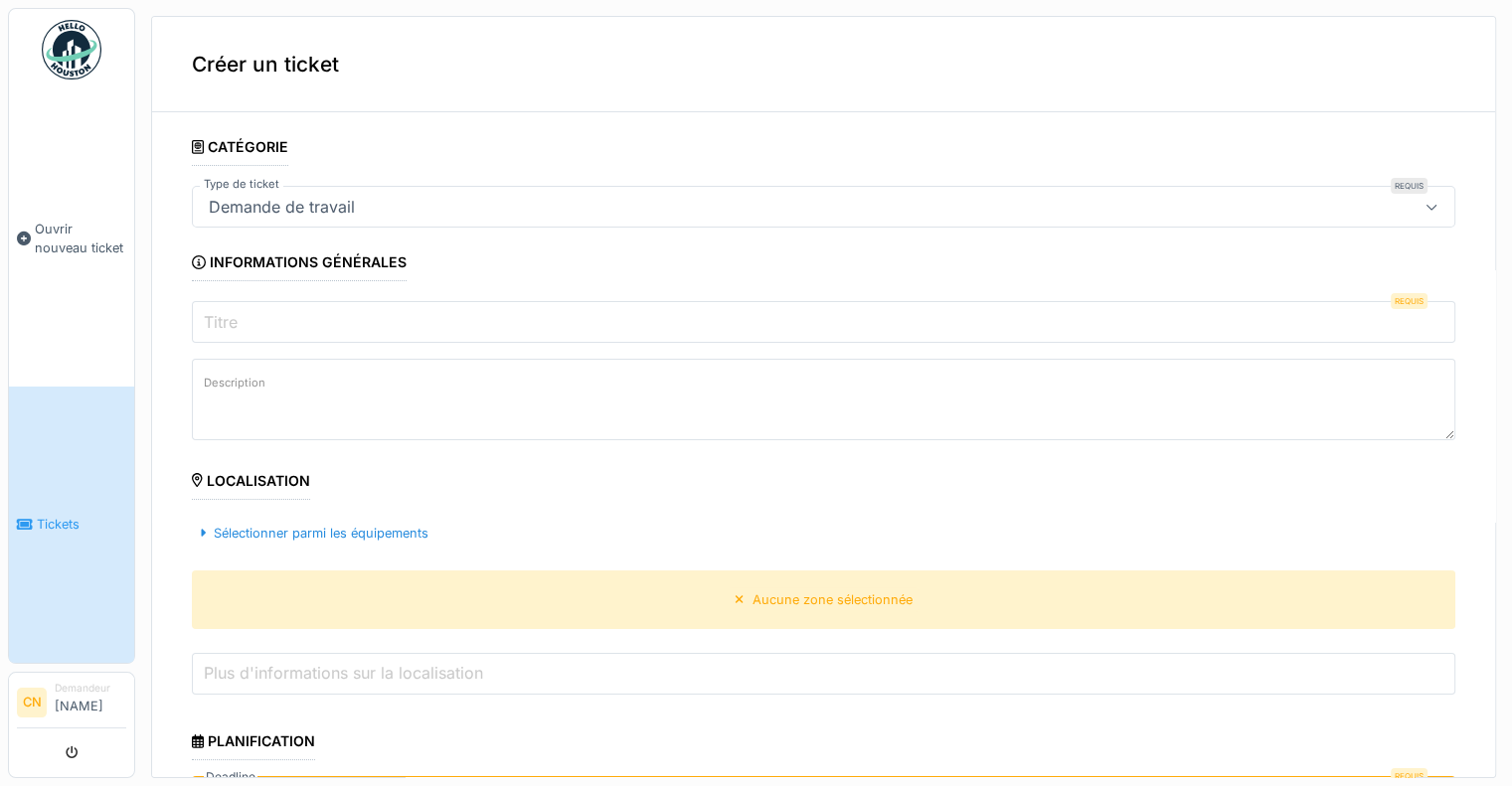 click on "Titre" at bounding box center (823, 322) 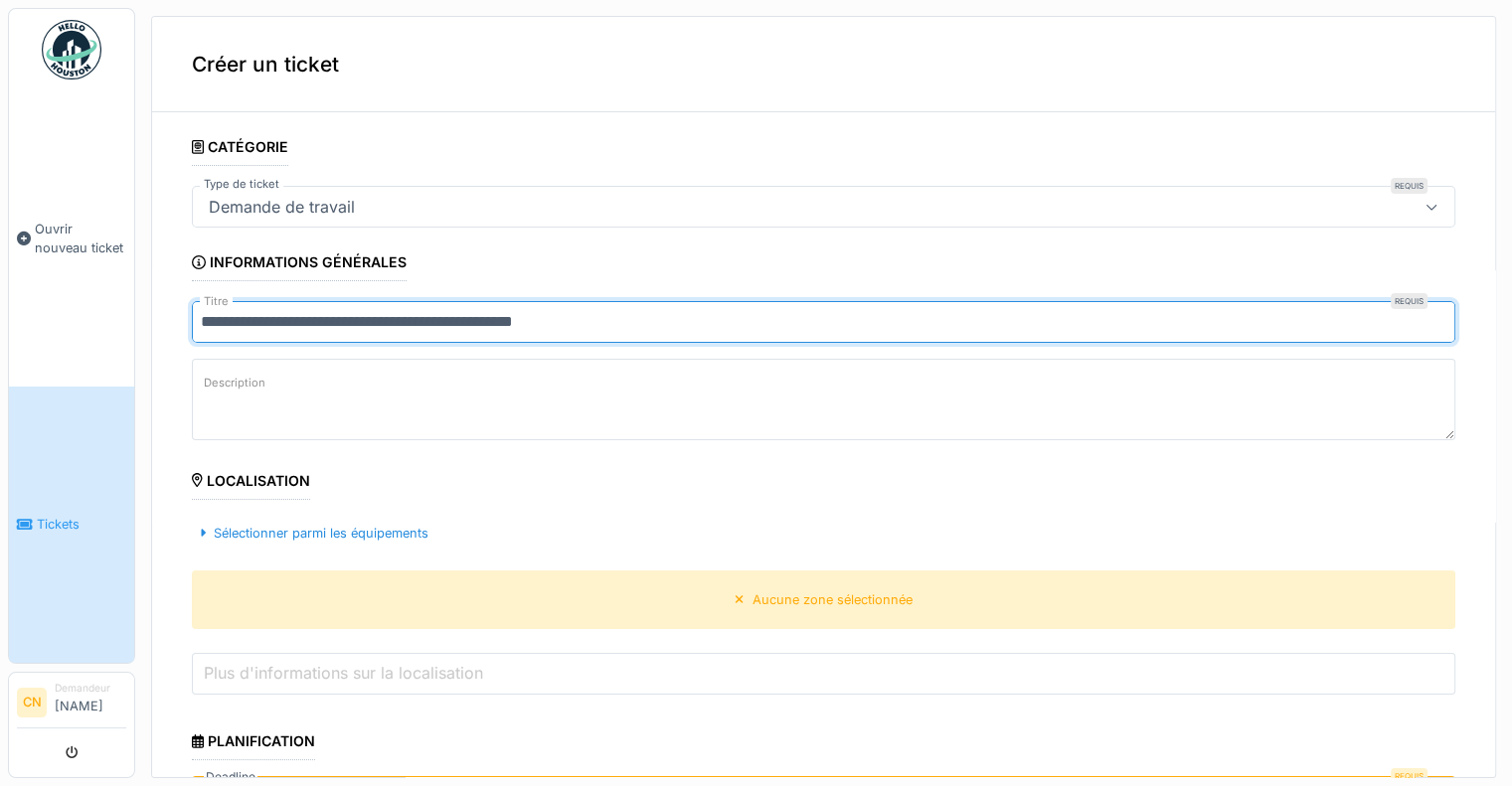 type on "**********" 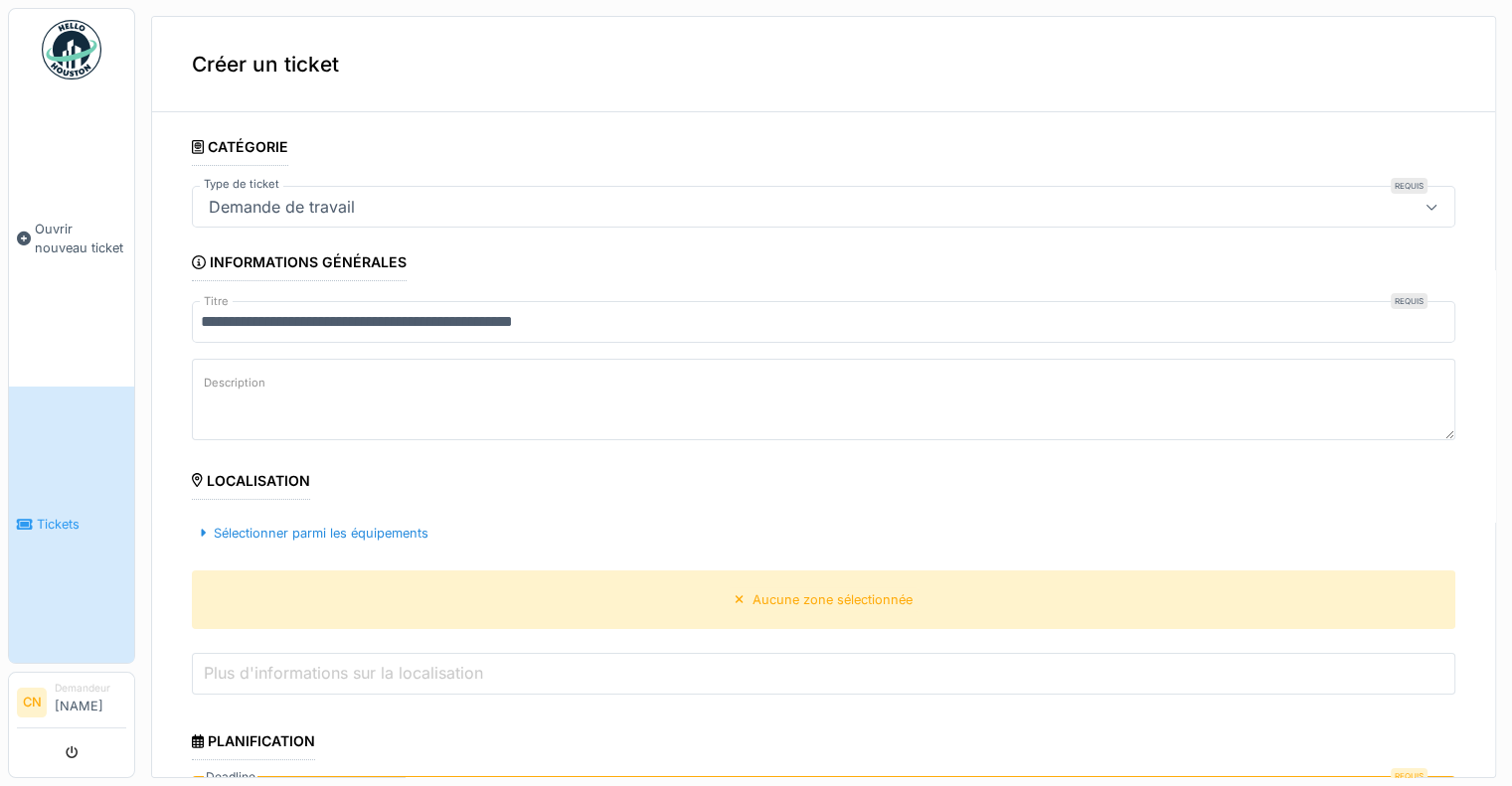 click on "Description" at bounding box center (235, 383) 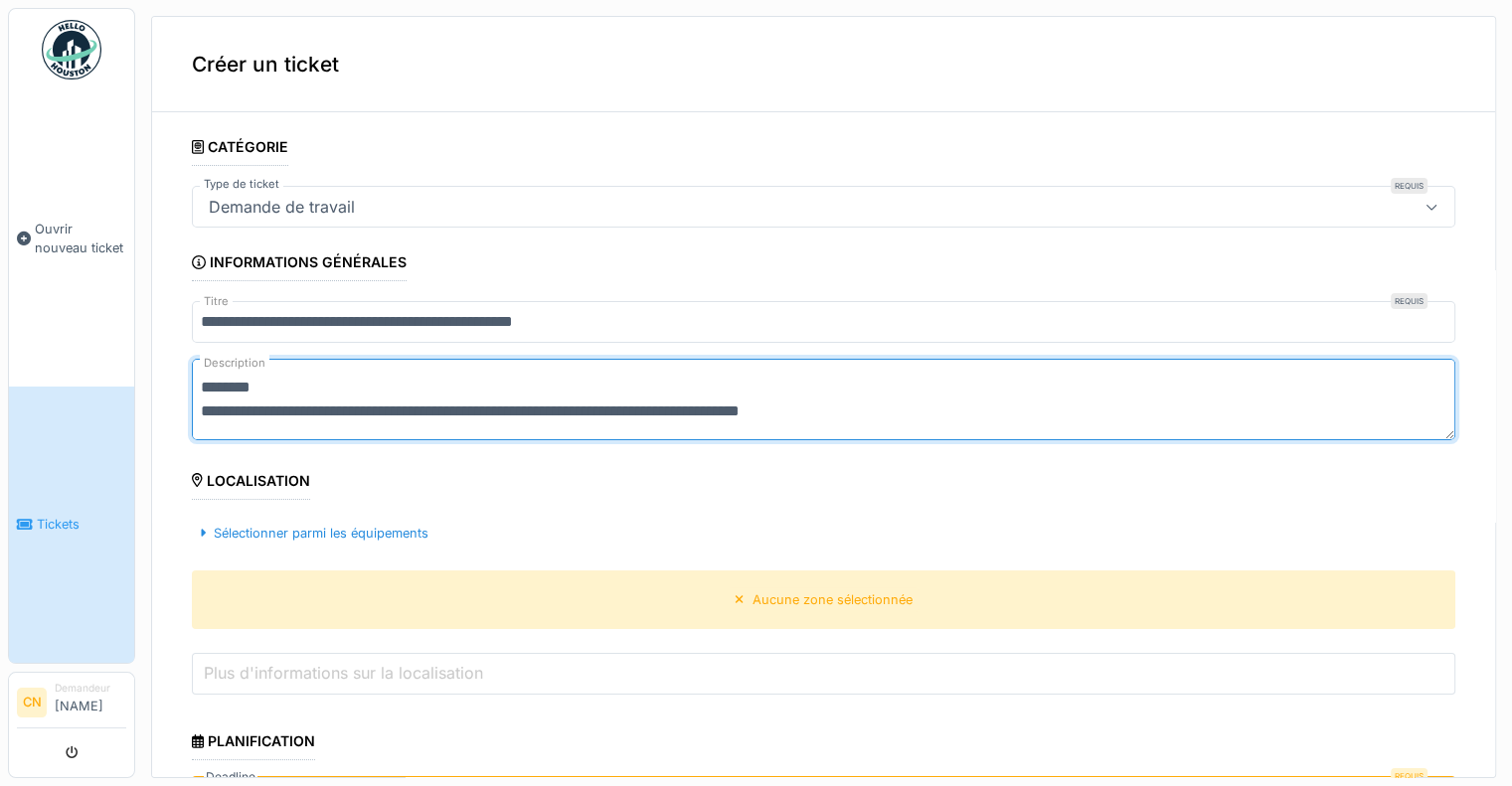 click on "**********" at bounding box center [823, 399] 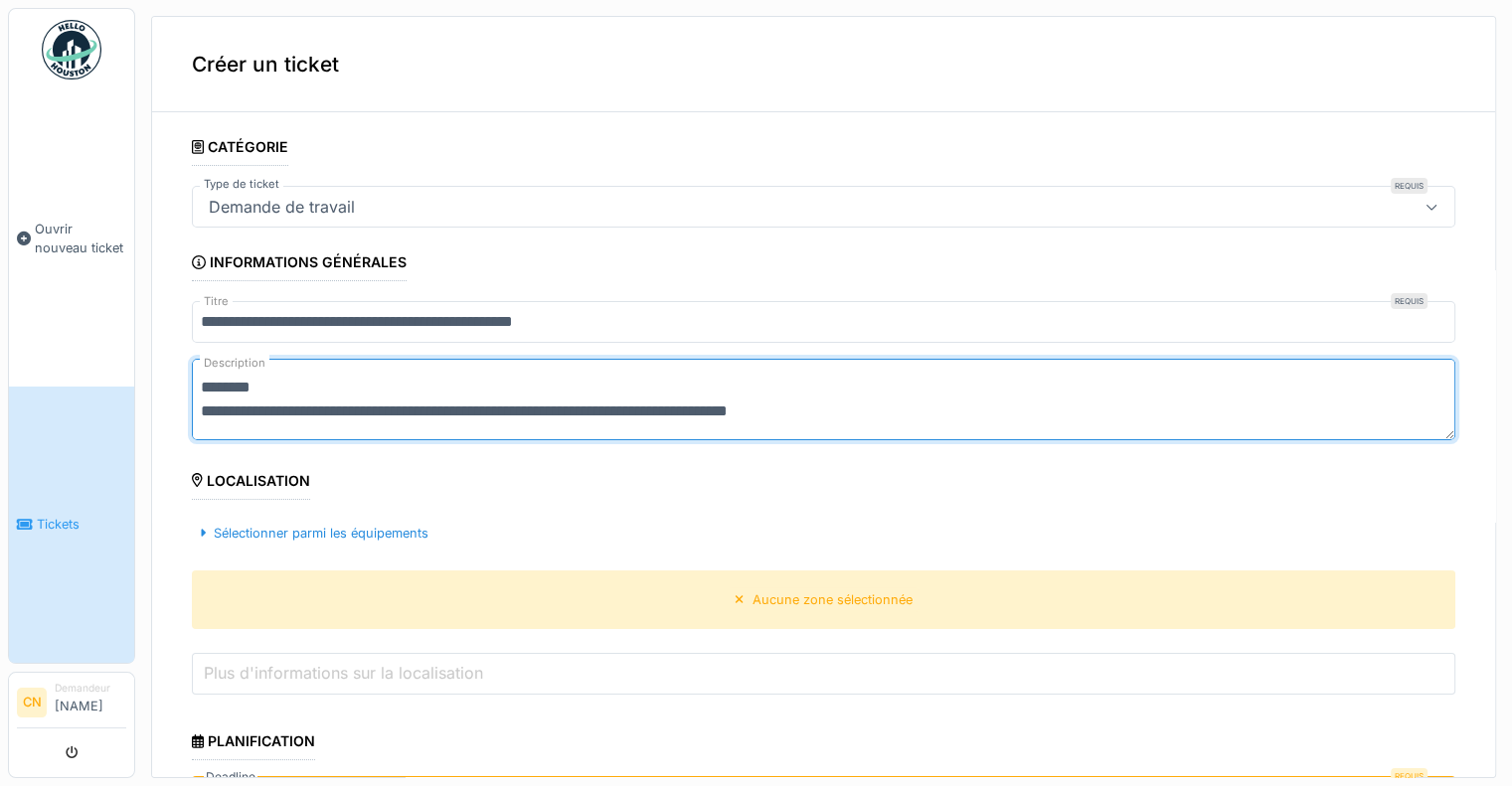 click on "**********" at bounding box center [823, 399] 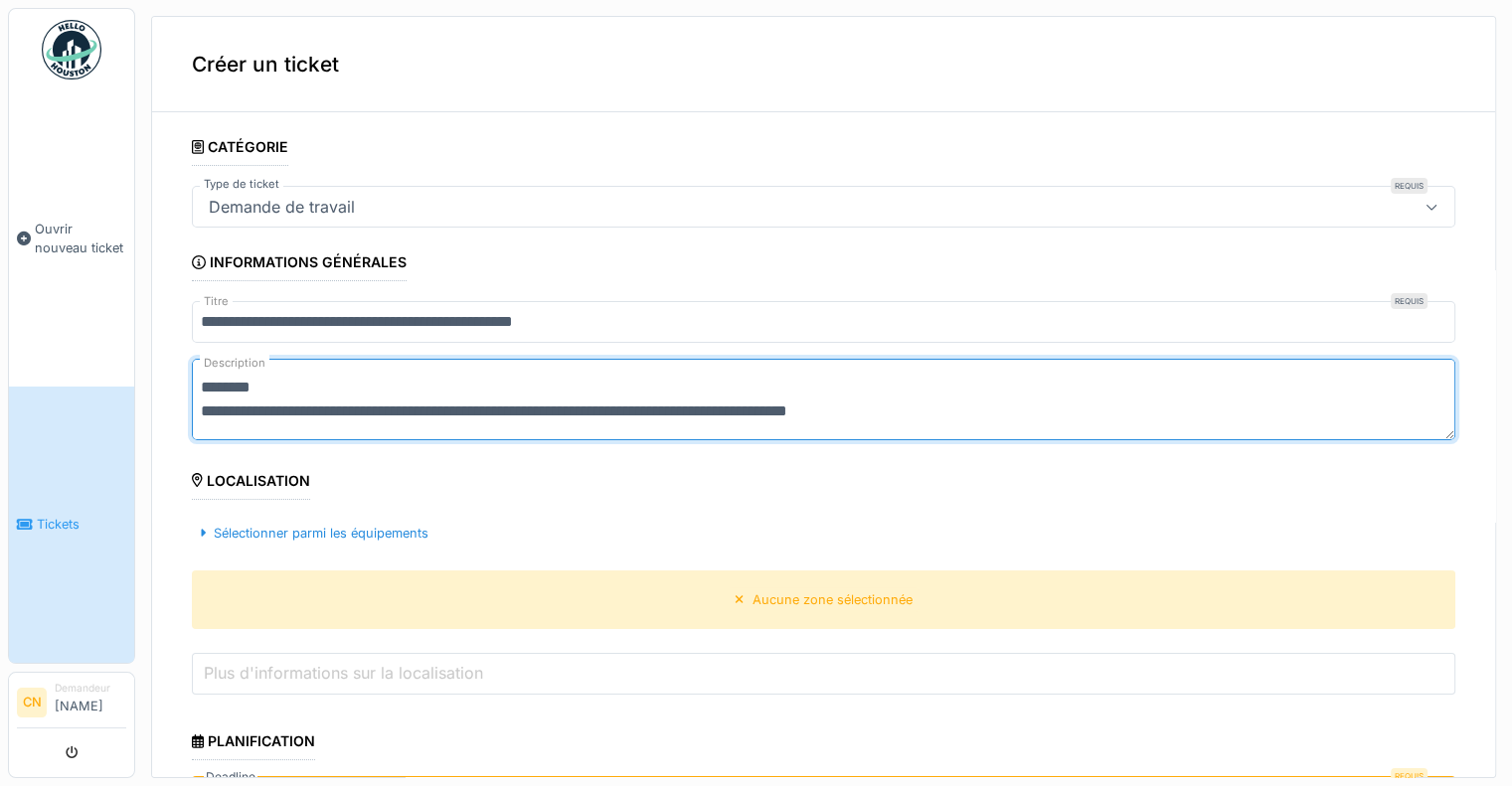 click on "**********" at bounding box center (823, 399) 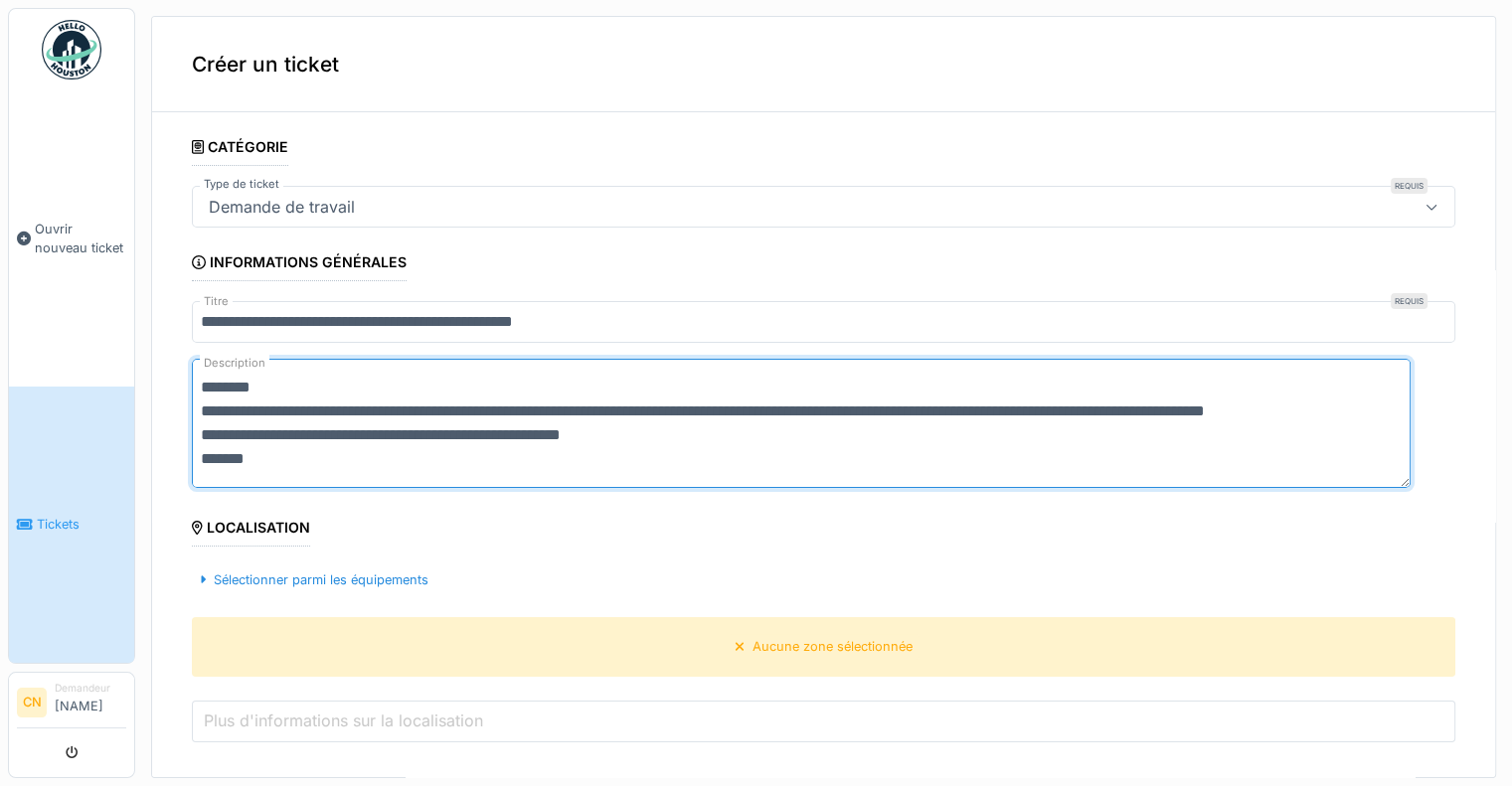 scroll, scrollTop: 24, scrollLeft: 0, axis: vertical 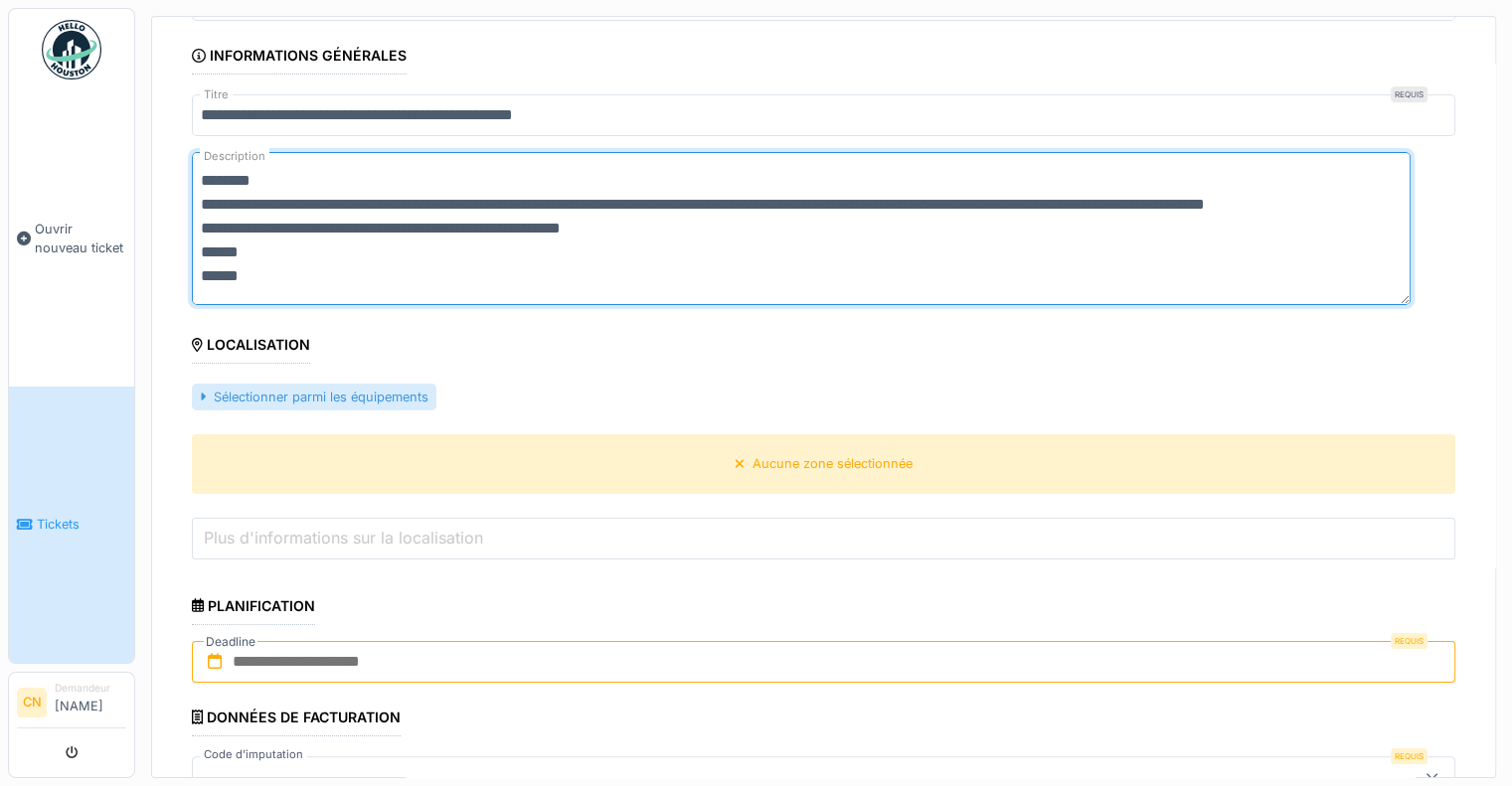 type on "**********" 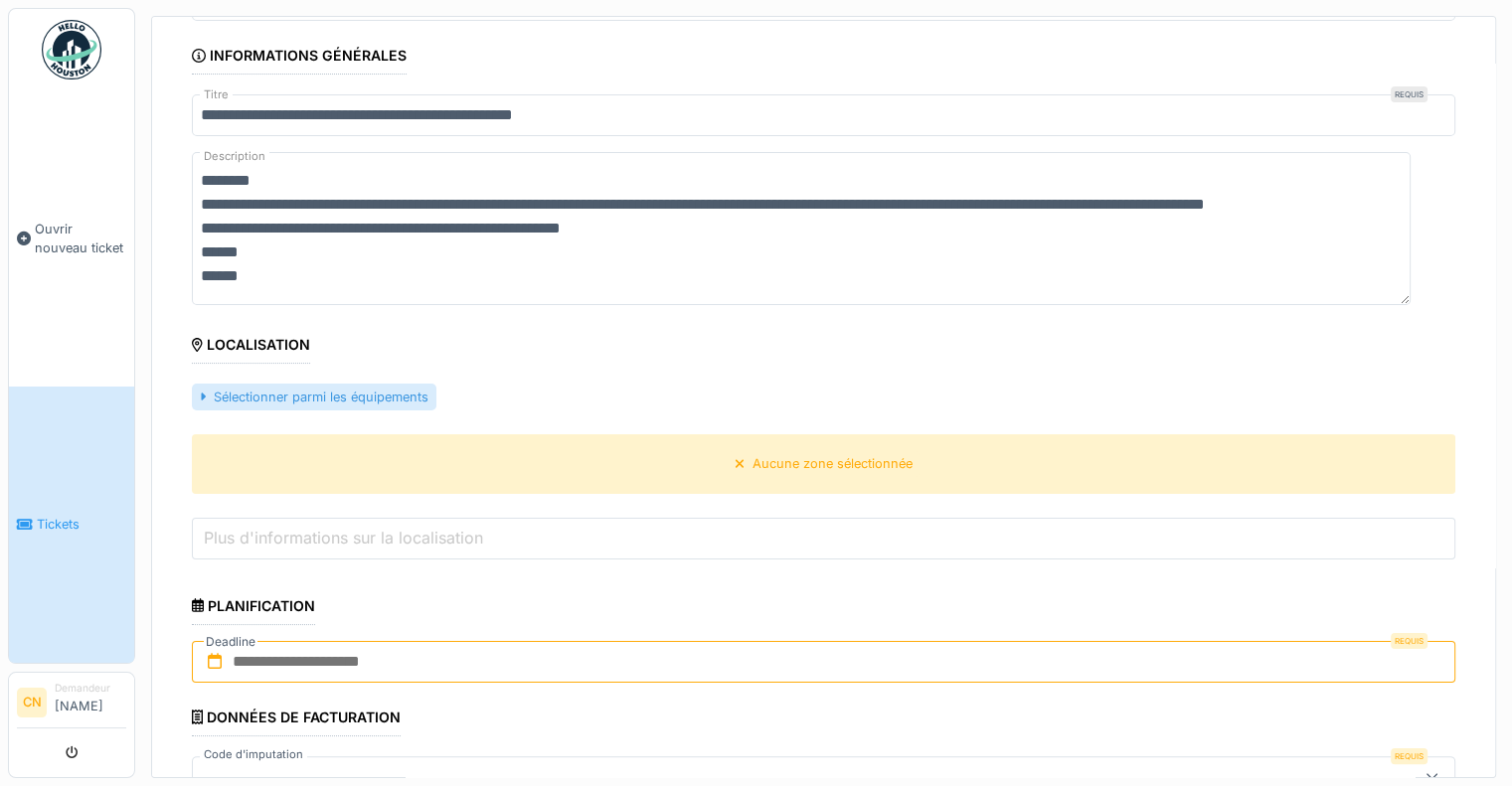 click on "Sélectionner parmi les équipements" at bounding box center (314, 396) 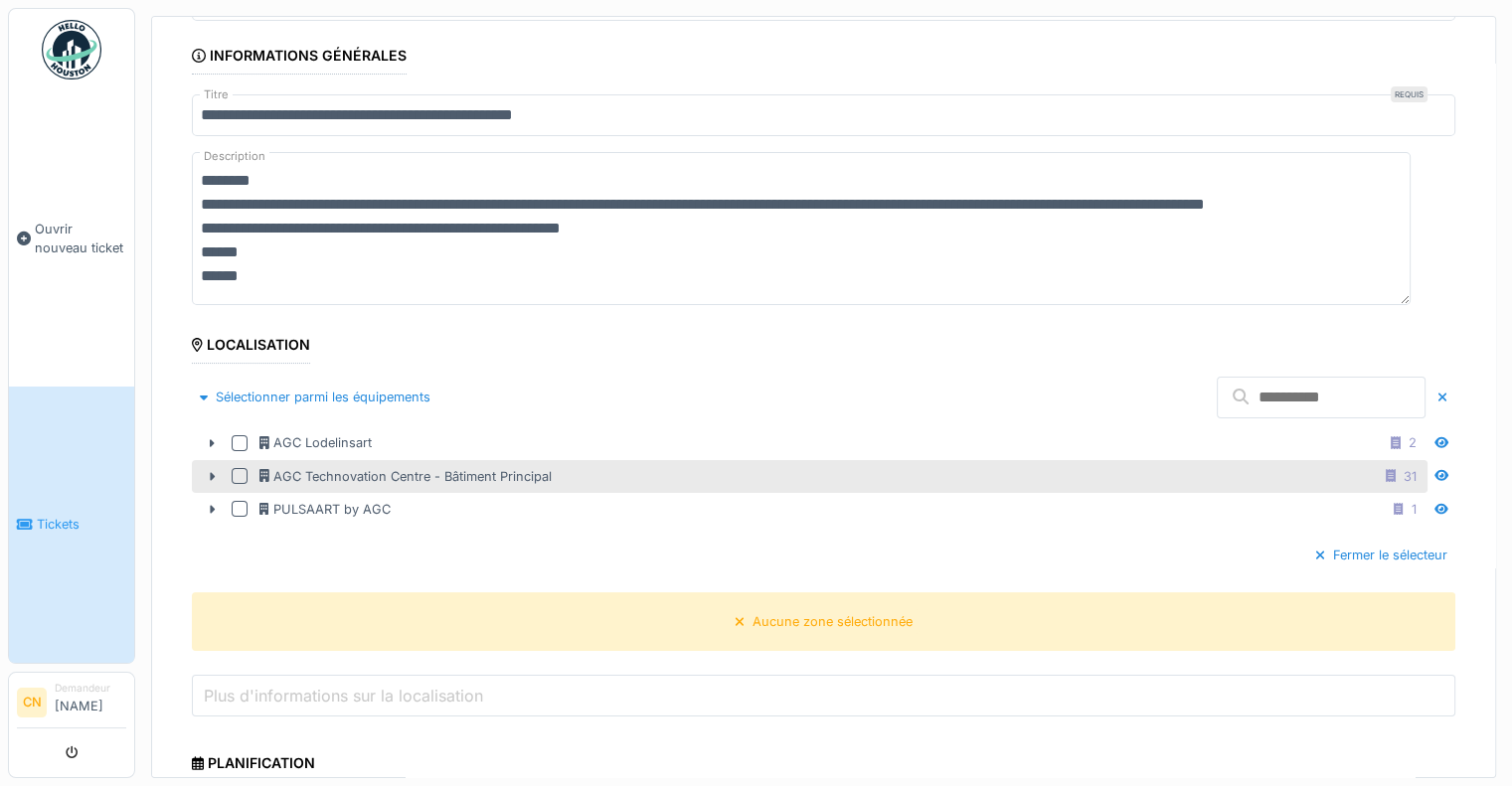 click on "AGC Technovation Centre - Bâtiment Principal 31" at bounding box center (841, 476) 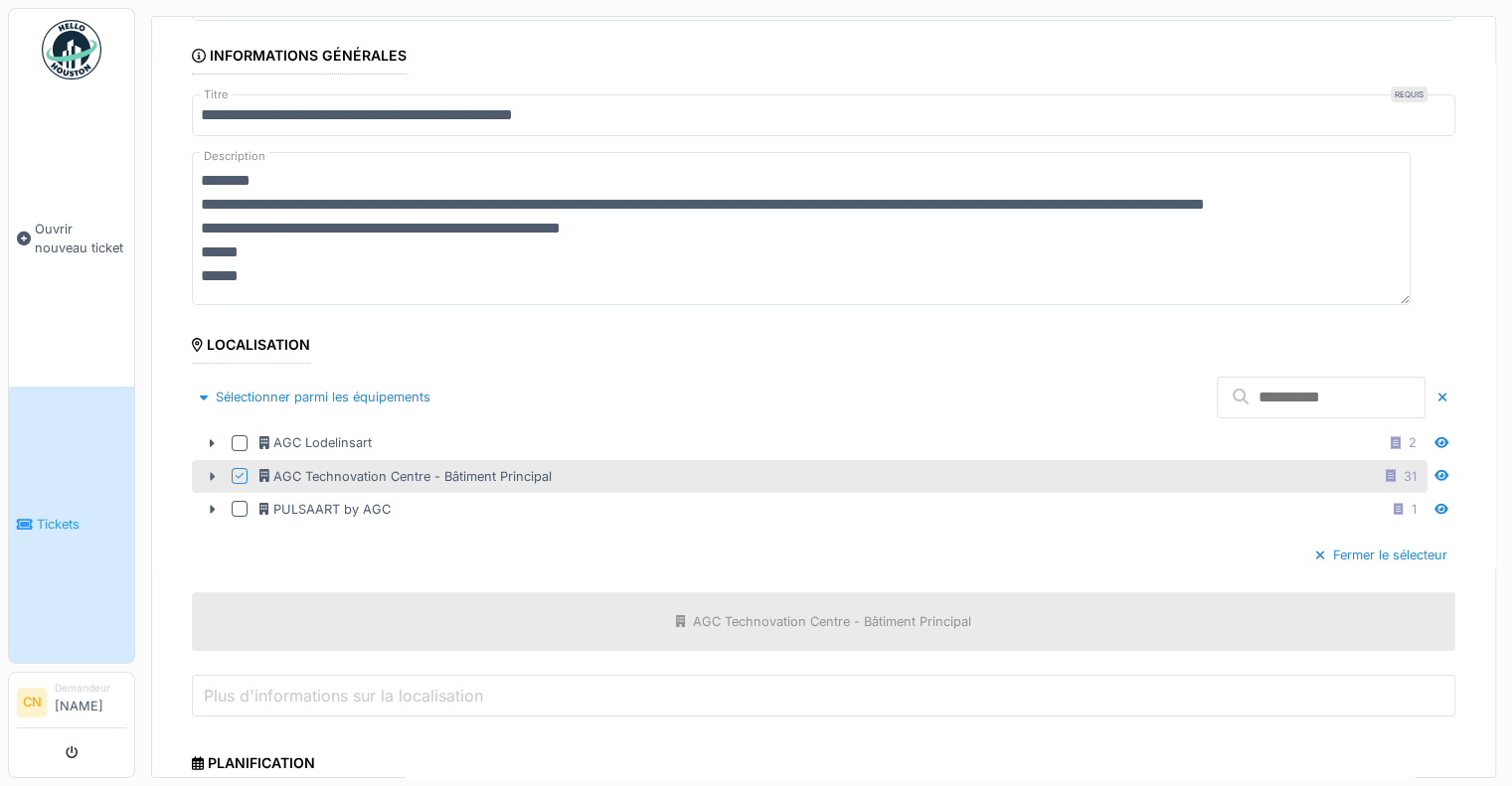 click at bounding box center (212, 476) 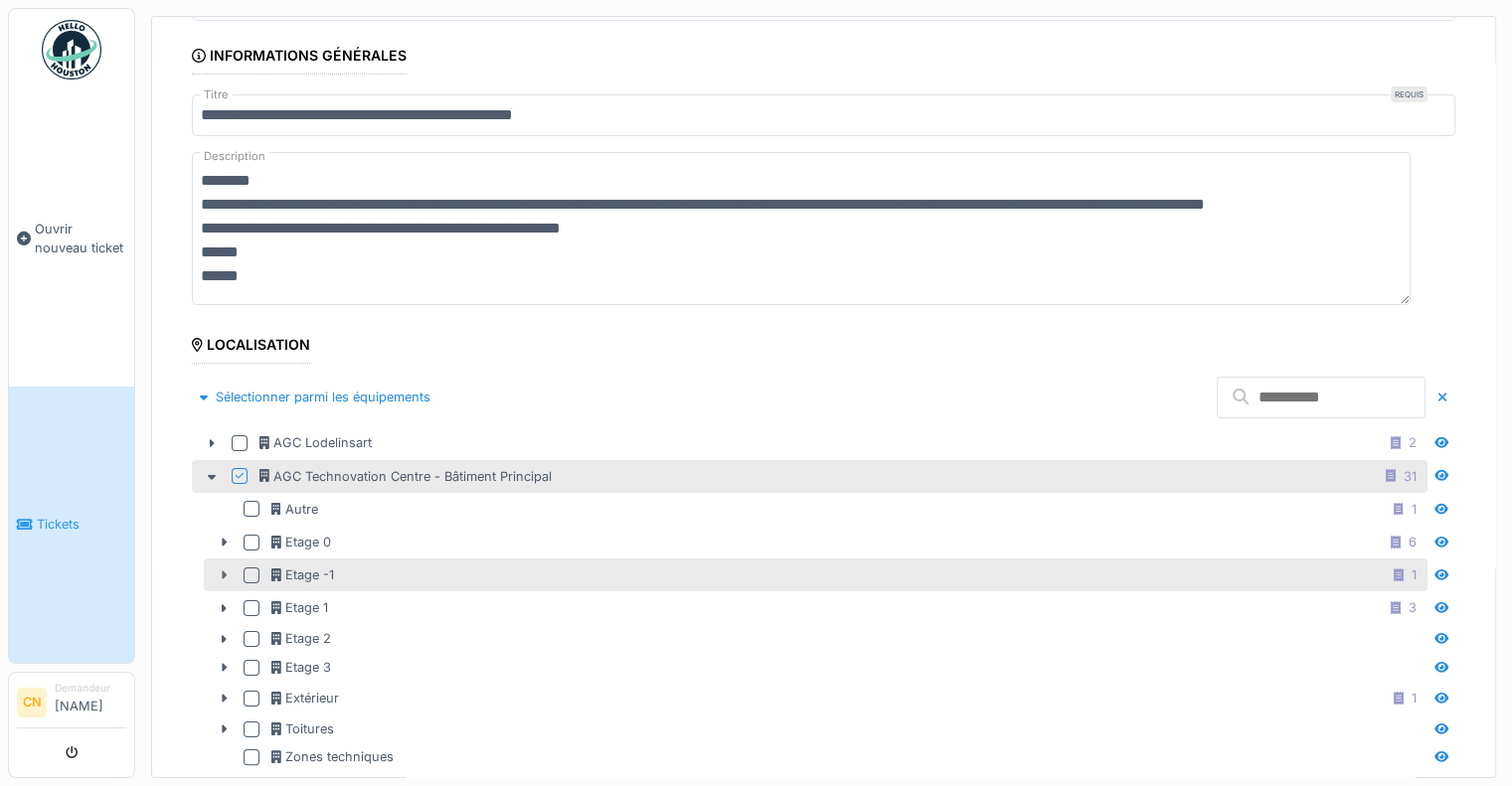 click 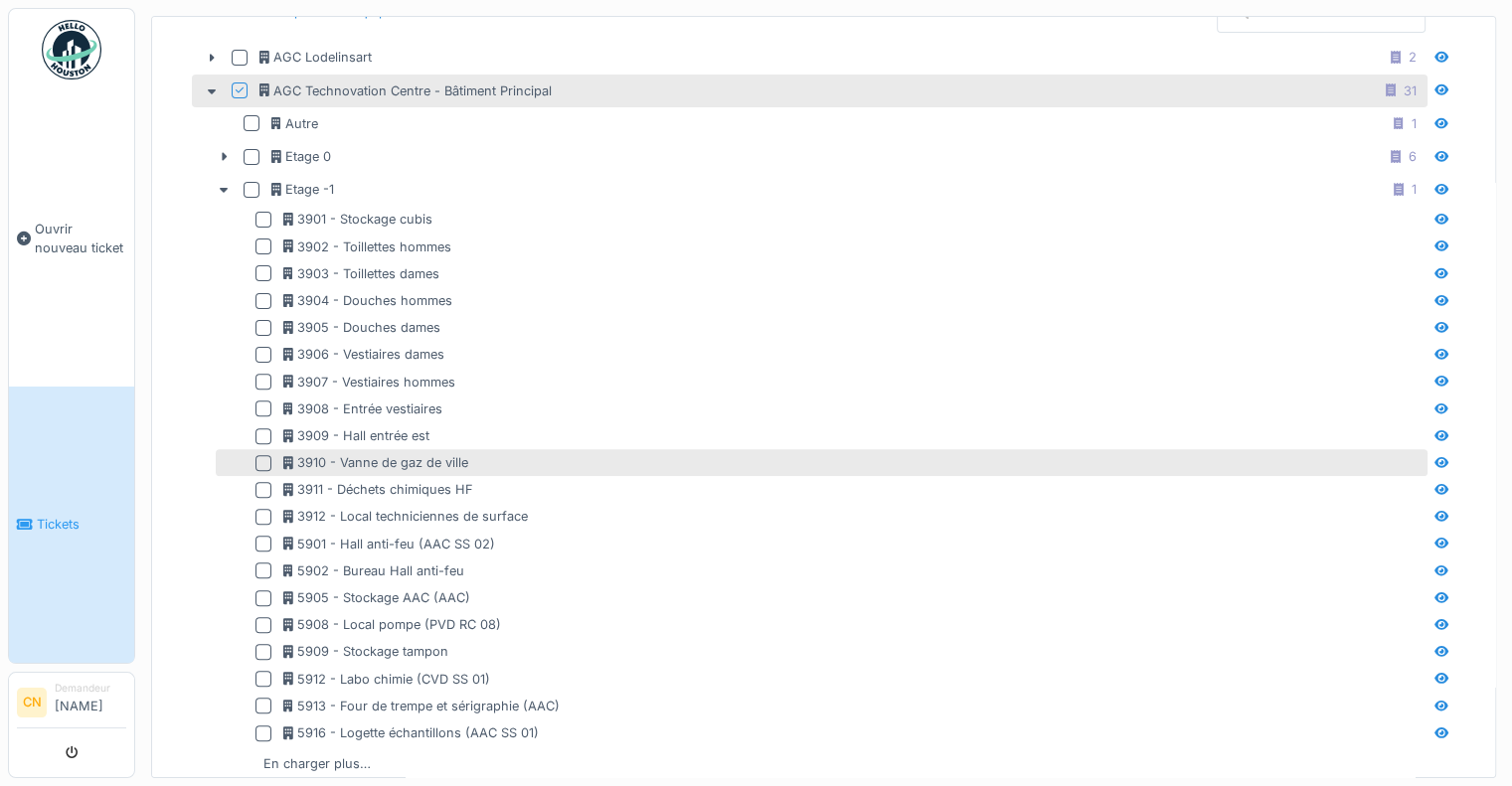 scroll, scrollTop: 594, scrollLeft: 0, axis: vertical 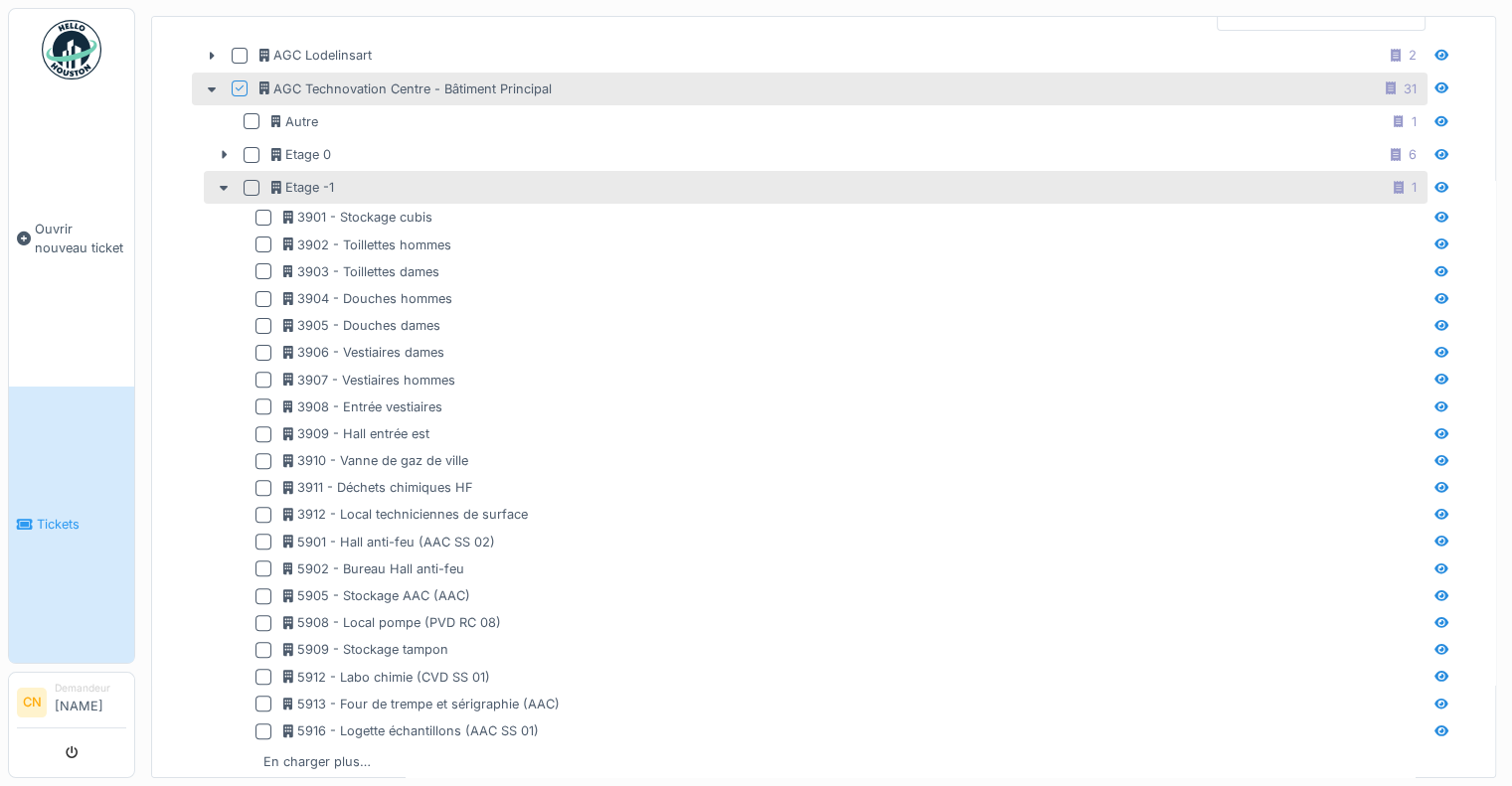 click at bounding box center [252, 188] 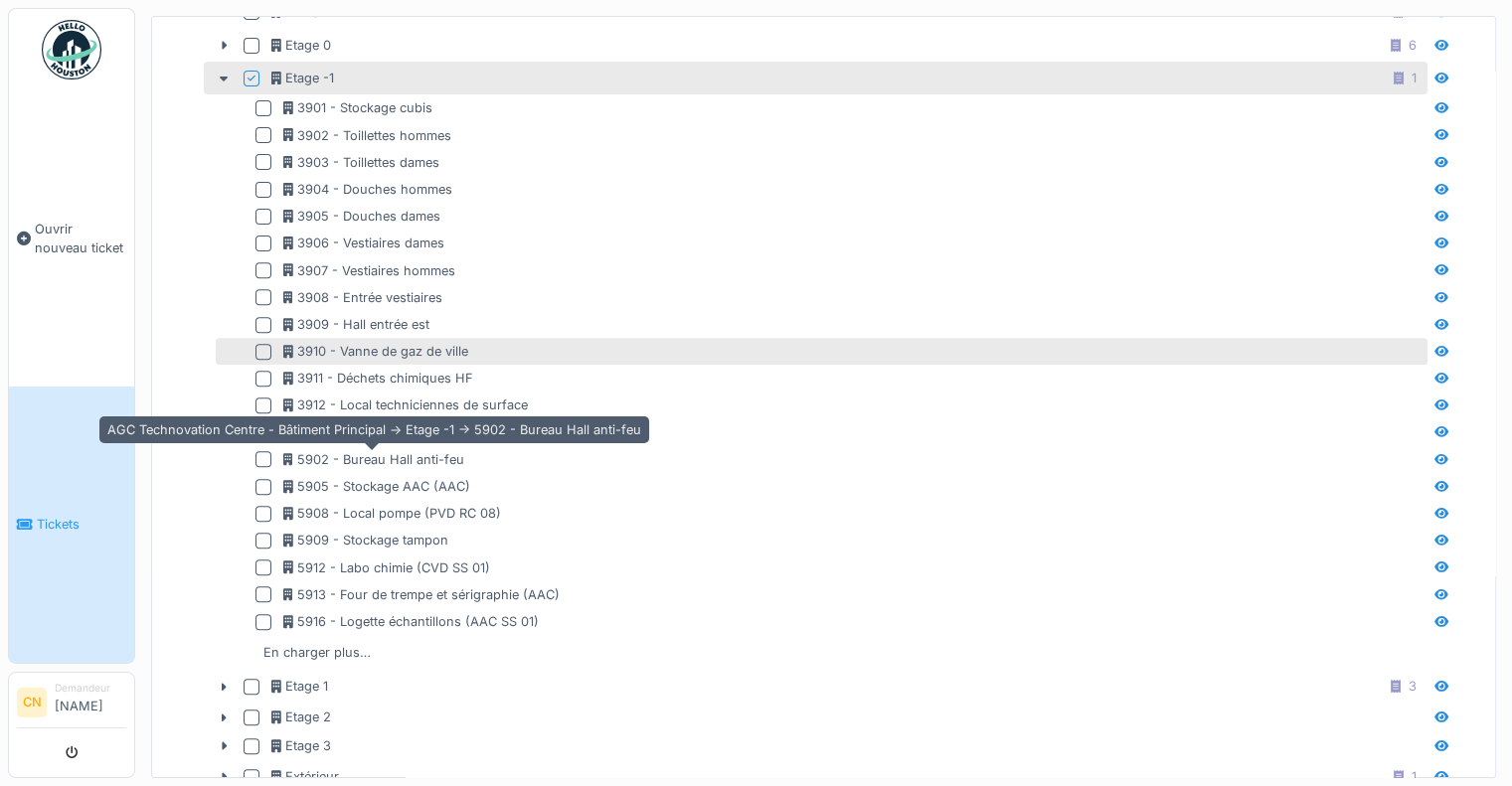 scroll, scrollTop: 706, scrollLeft: 0, axis: vertical 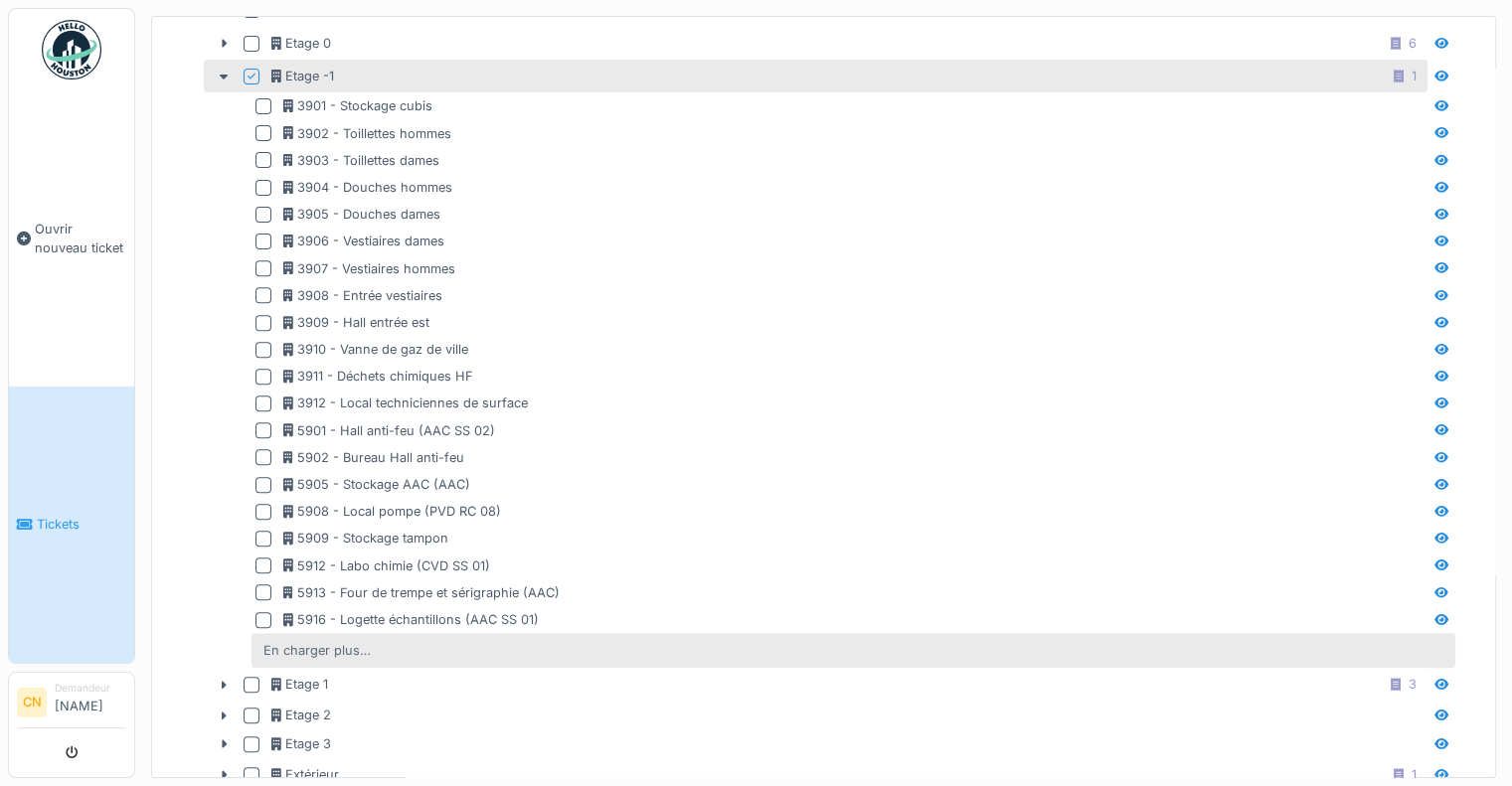 click on "En charger plus…" at bounding box center [317, 650] 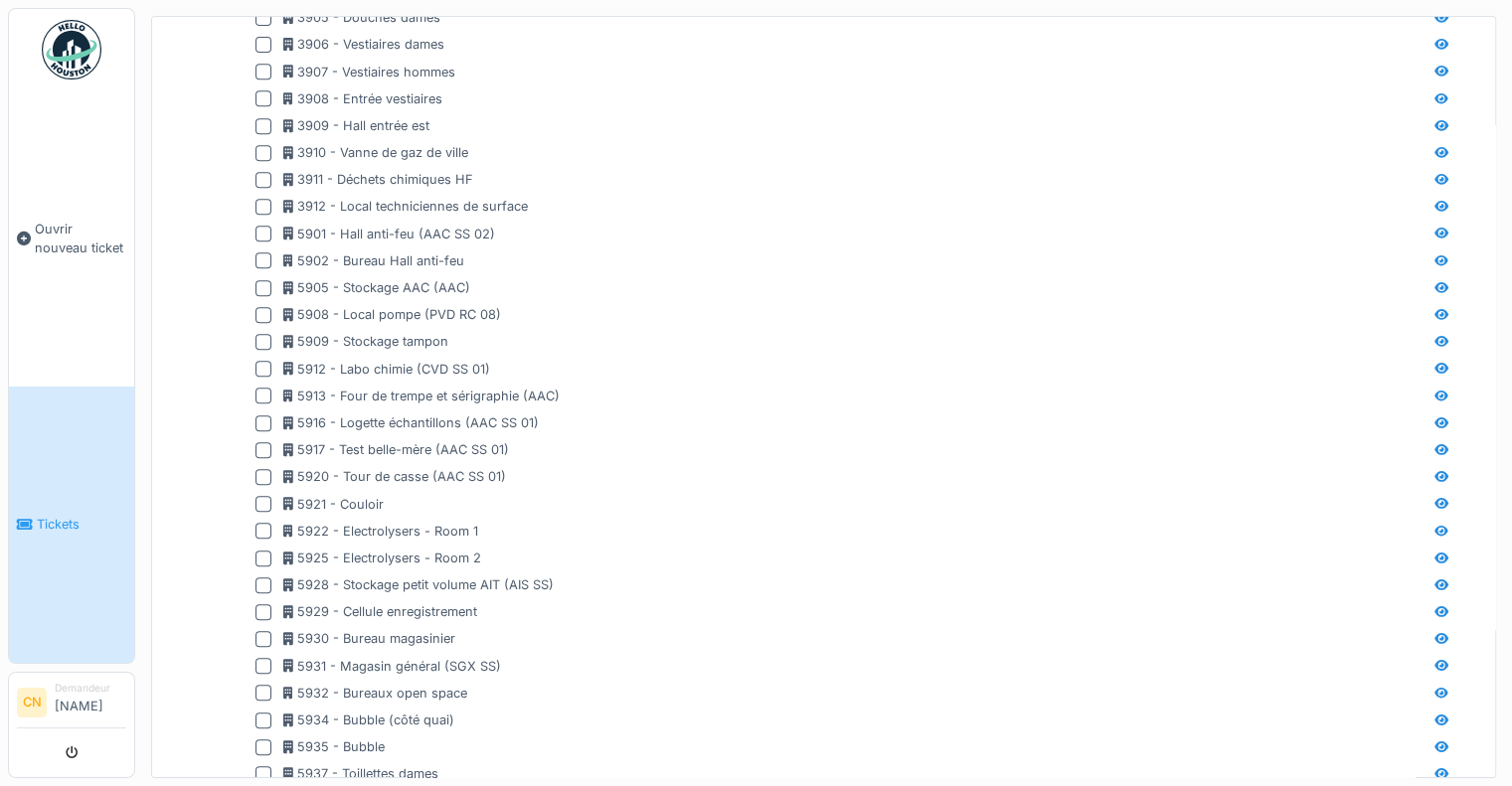 scroll, scrollTop: 902, scrollLeft: 0, axis: vertical 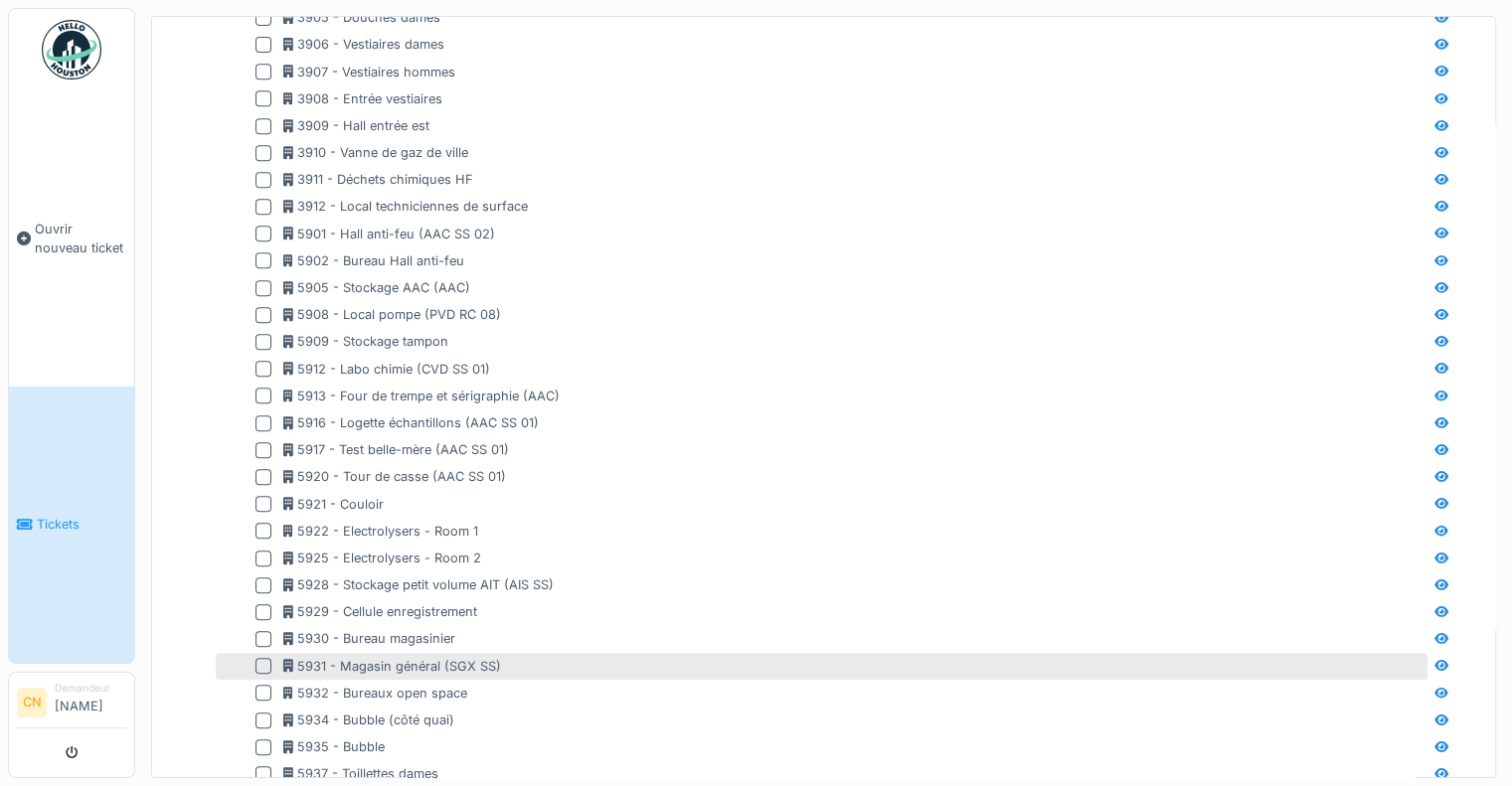 click at bounding box center [263, 666] 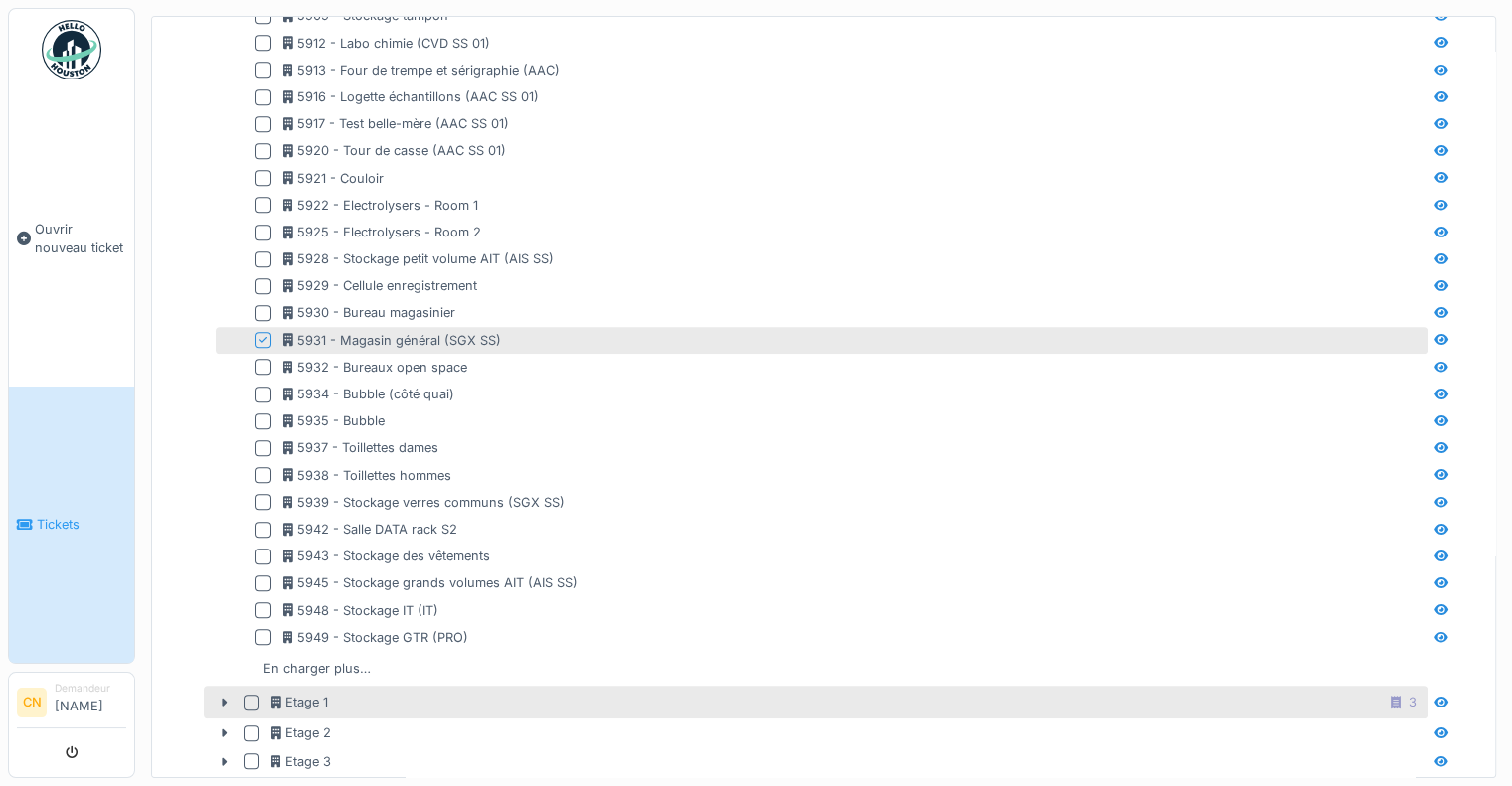 scroll, scrollTop: 1234, scrollLeft: 0, axis: vertical 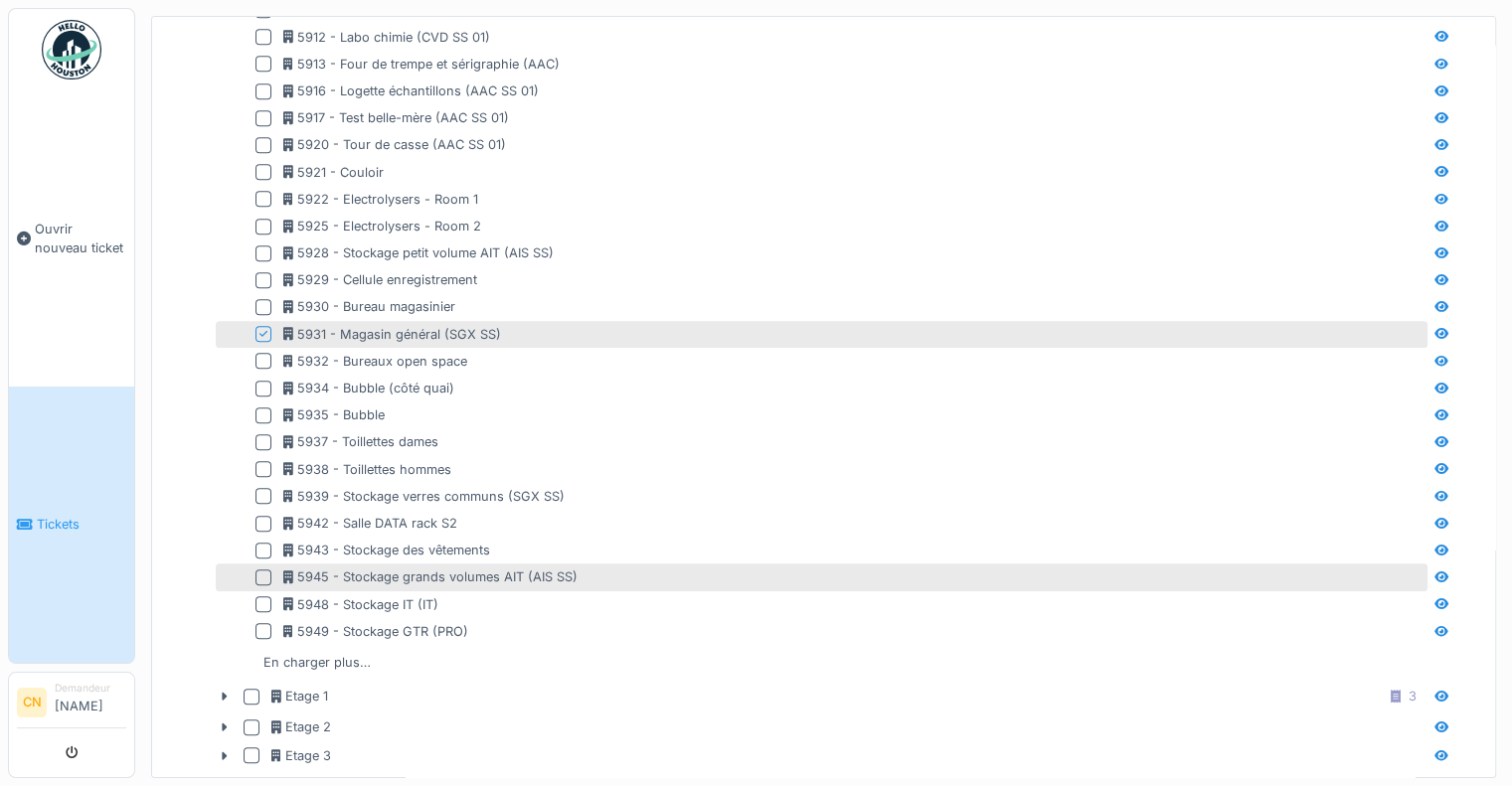 click at bounding box center (263, 577) 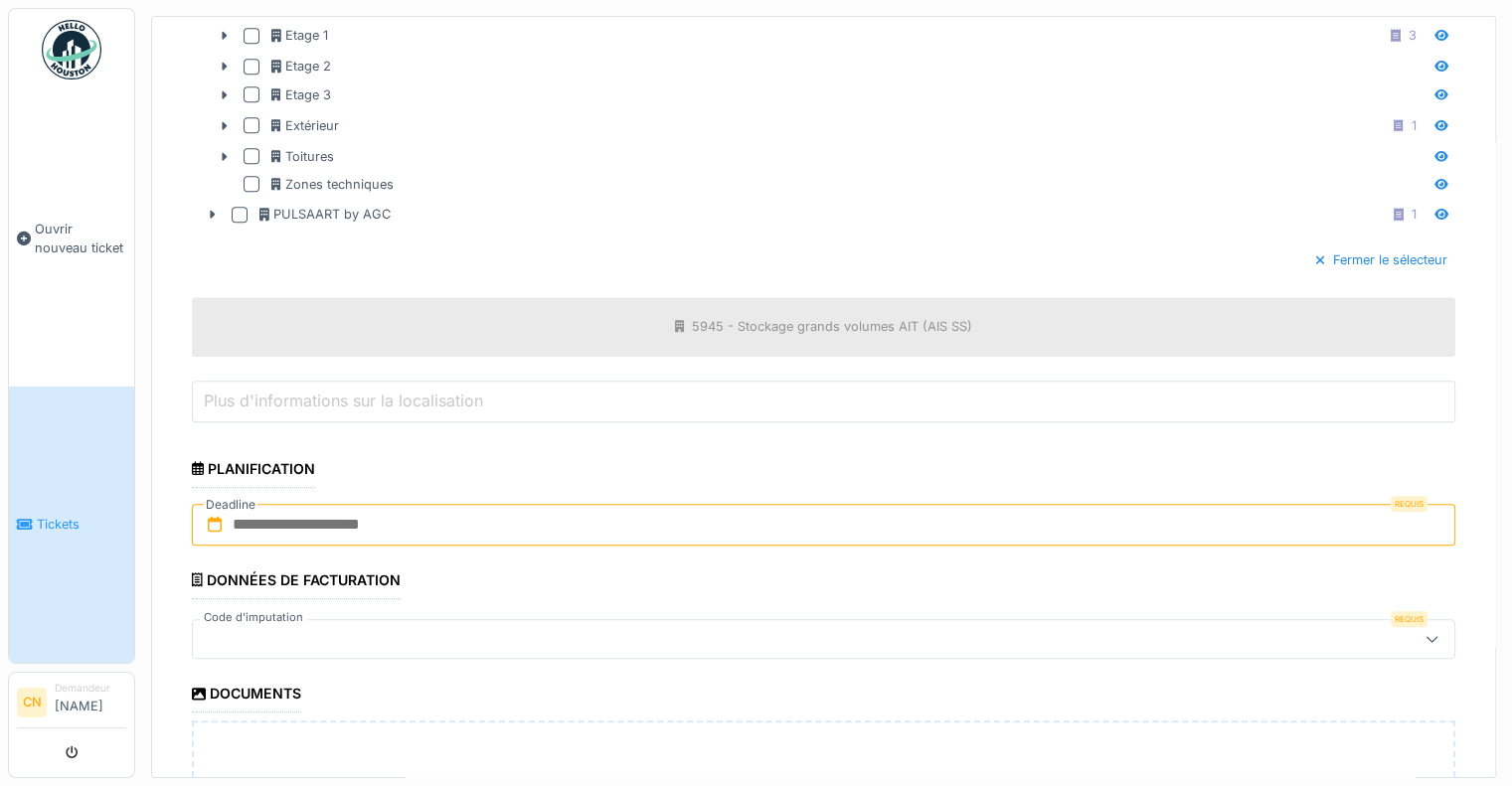 scroll, scrollTop: 1907, scrollLeft: 0, axis: vertical 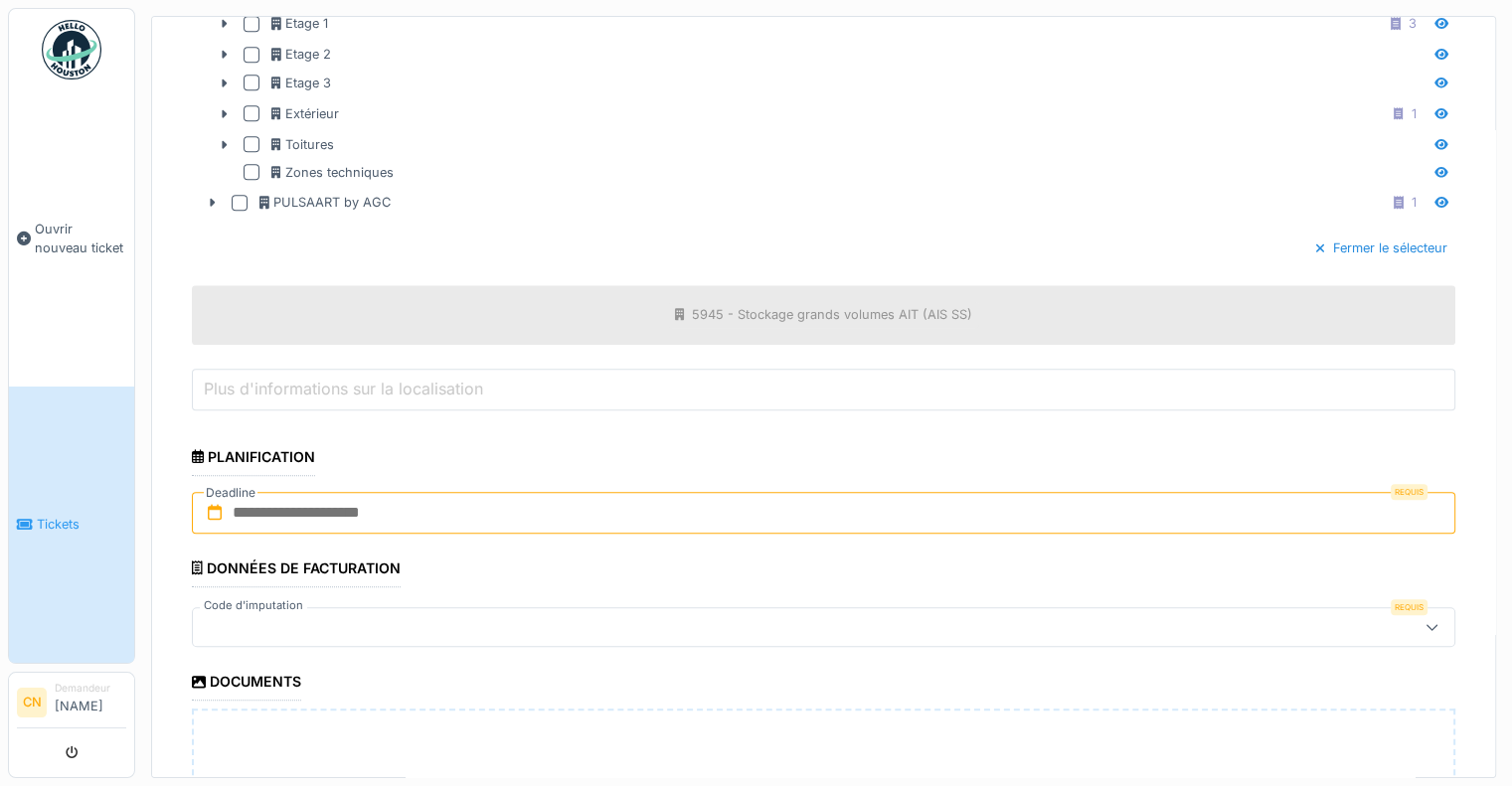 click at bounding box center [823, 513] 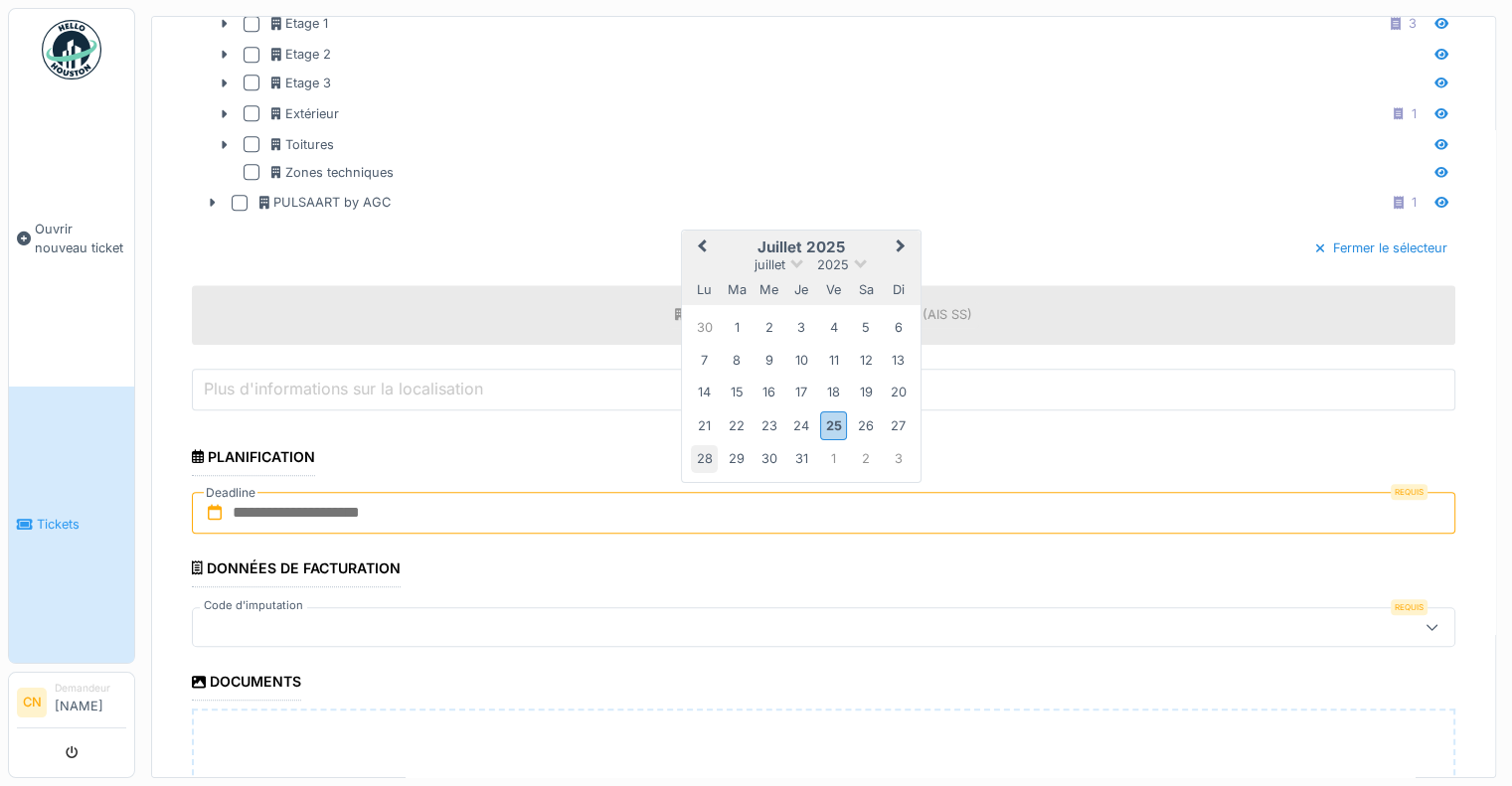 click on "28" at bounding box center [704, 458] 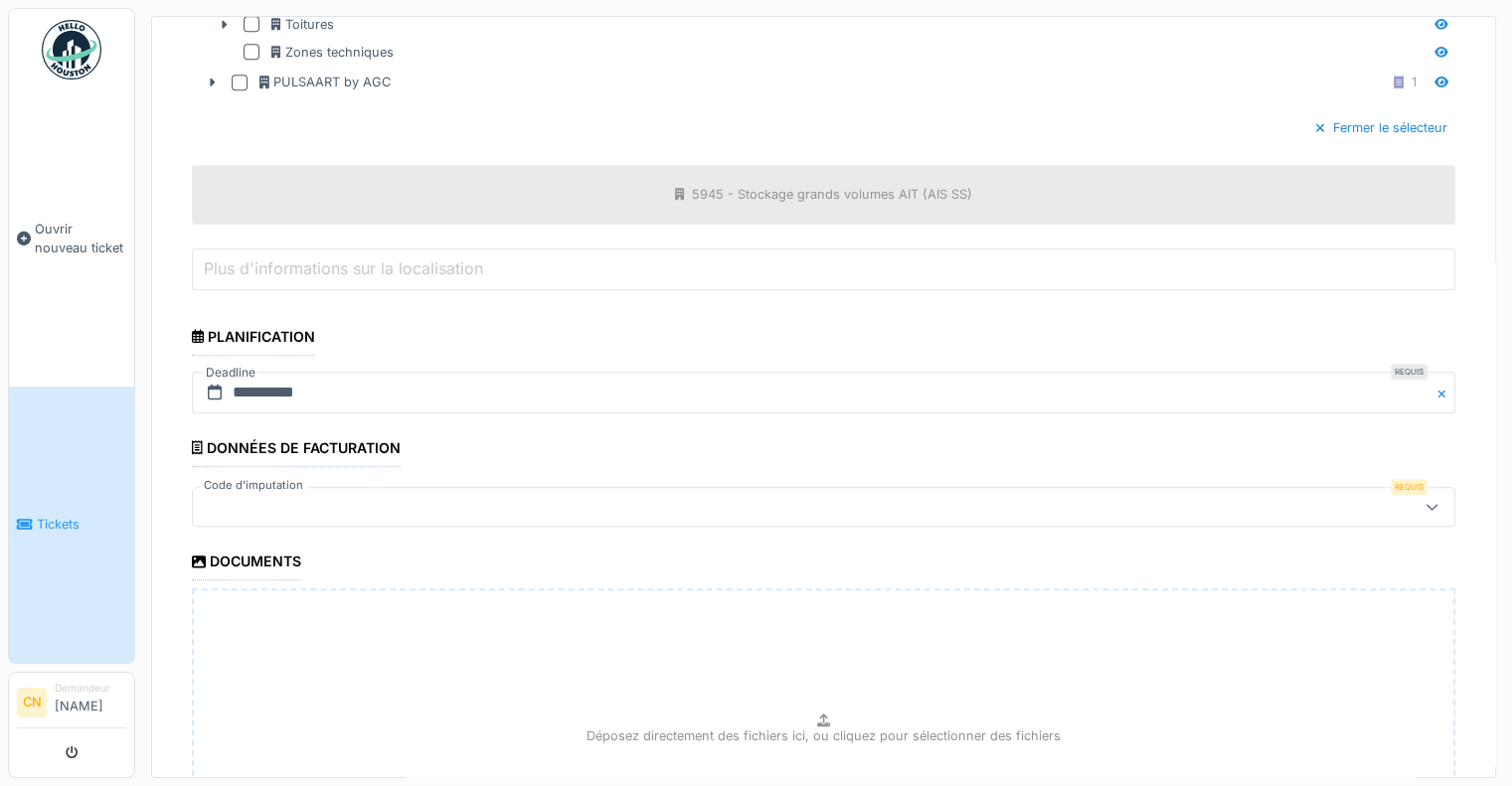 scroll, scrollTop: 2038, scrollLeft: 0, axis: vertical 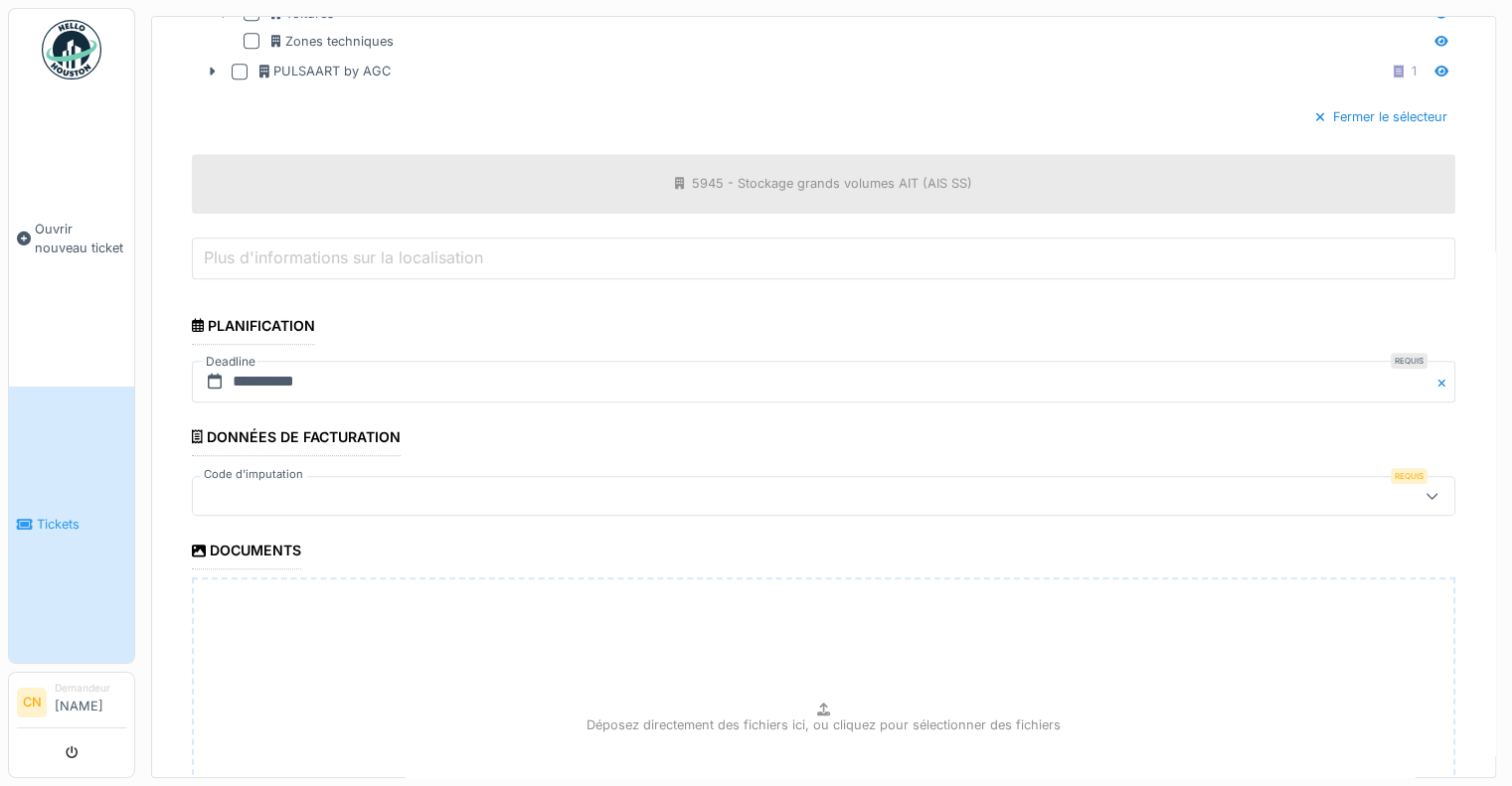 click at bounding box center (760, 496) 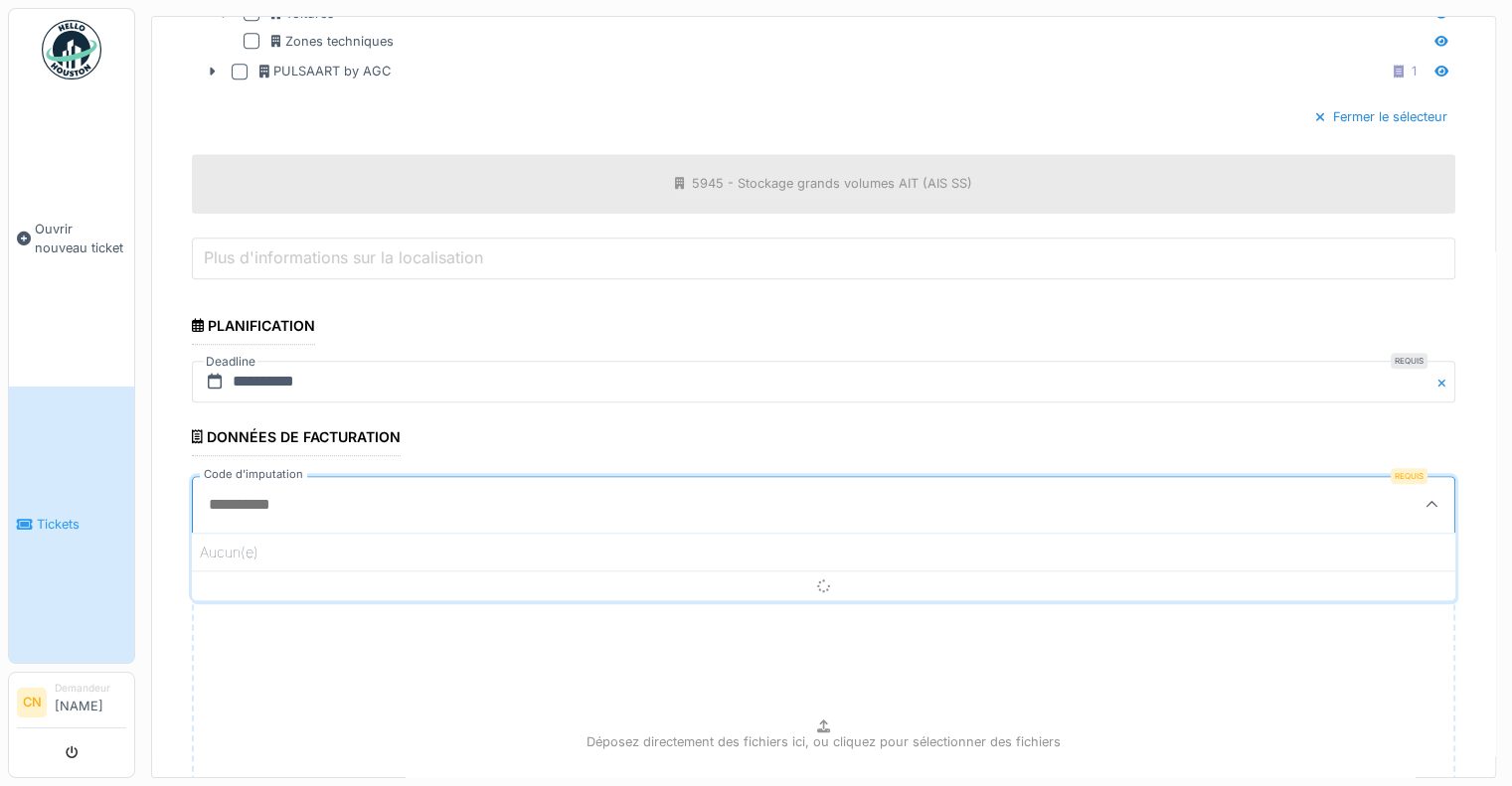 scroll, scrollTop: 4, scrollLeft: 0, axis: vertical 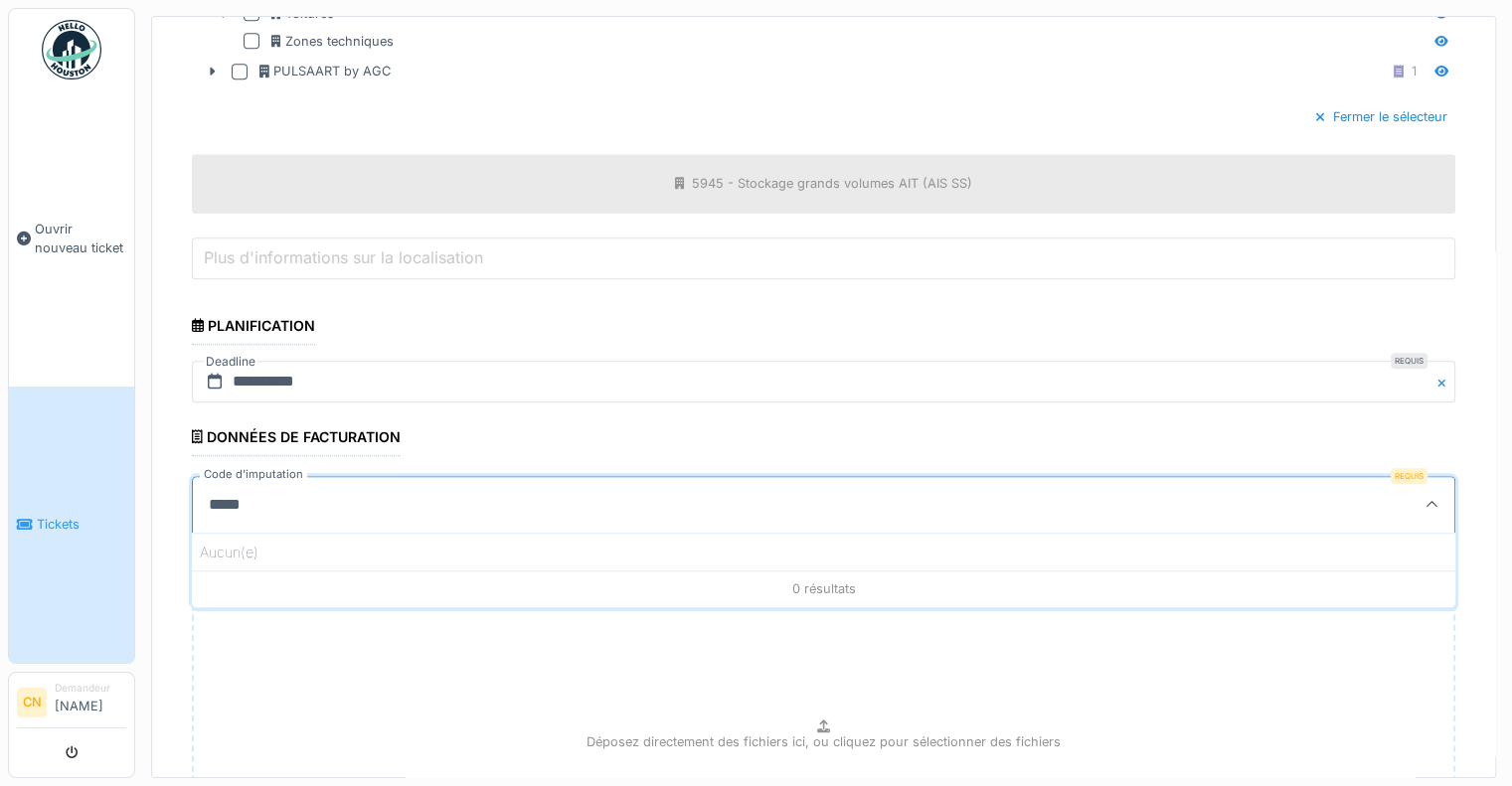 type on "*****" 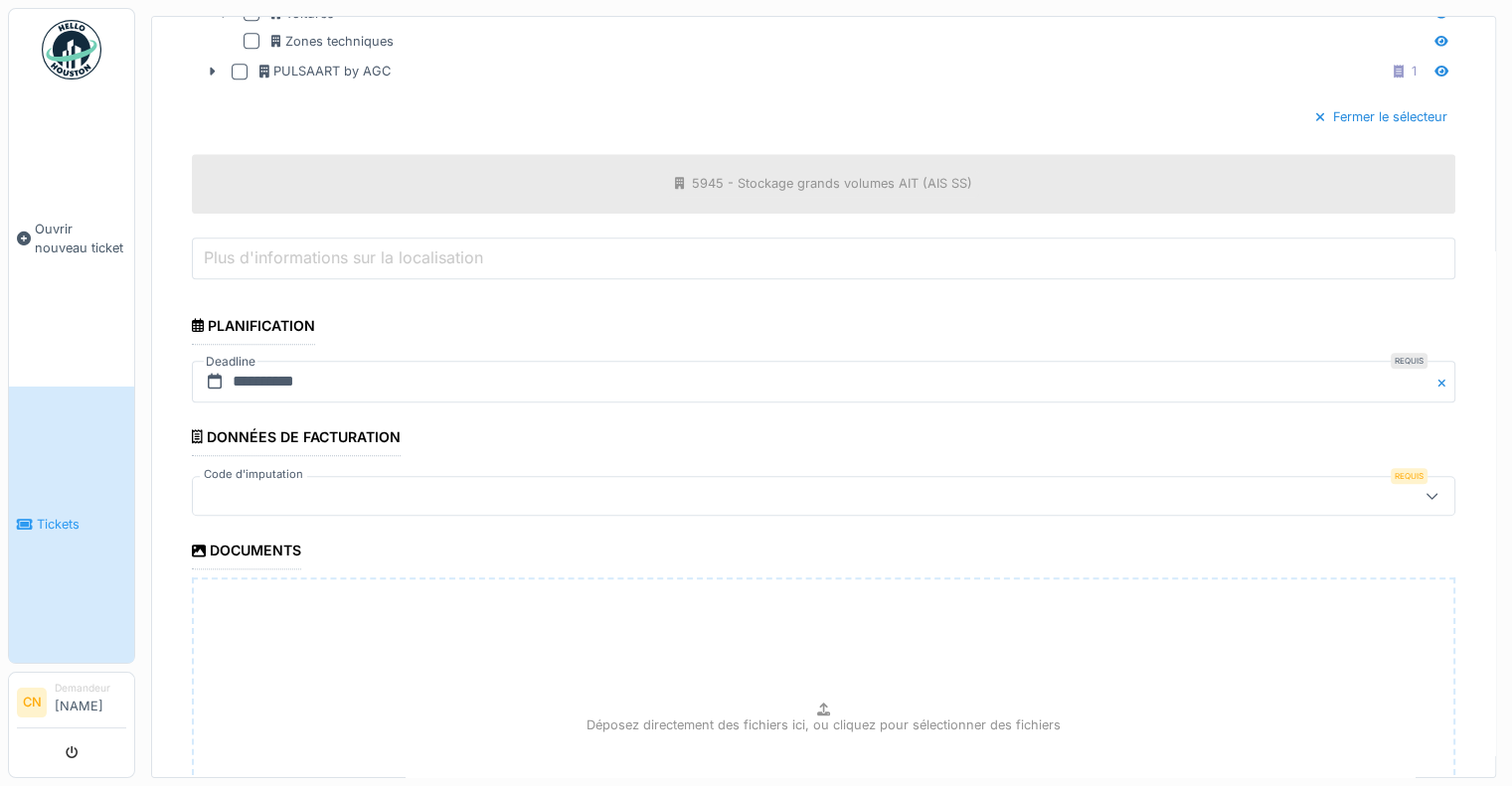 click at bounding box center [760, 496] 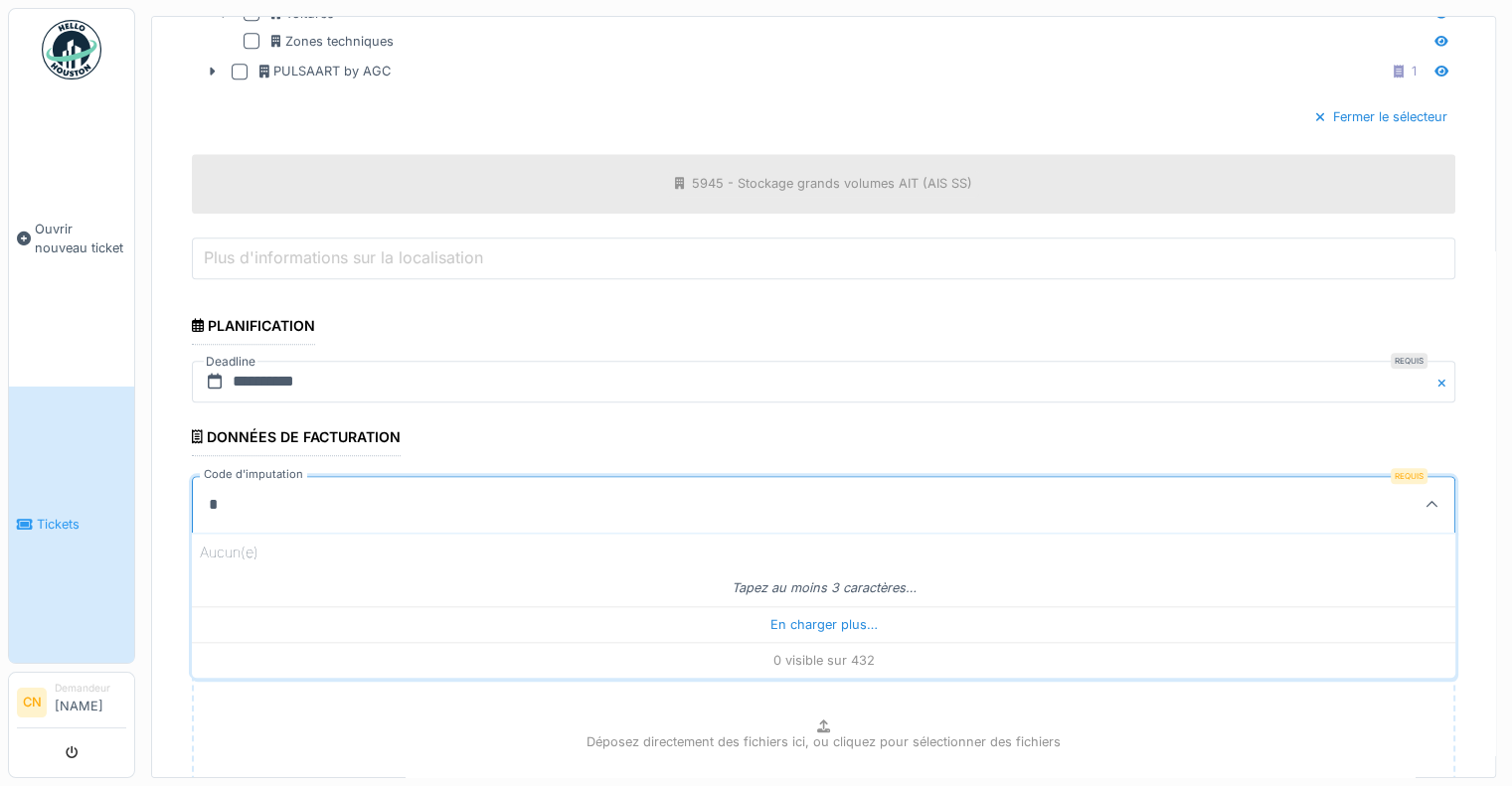 scroll, scrollTop: 0, scrollLeft: 0, axis: both 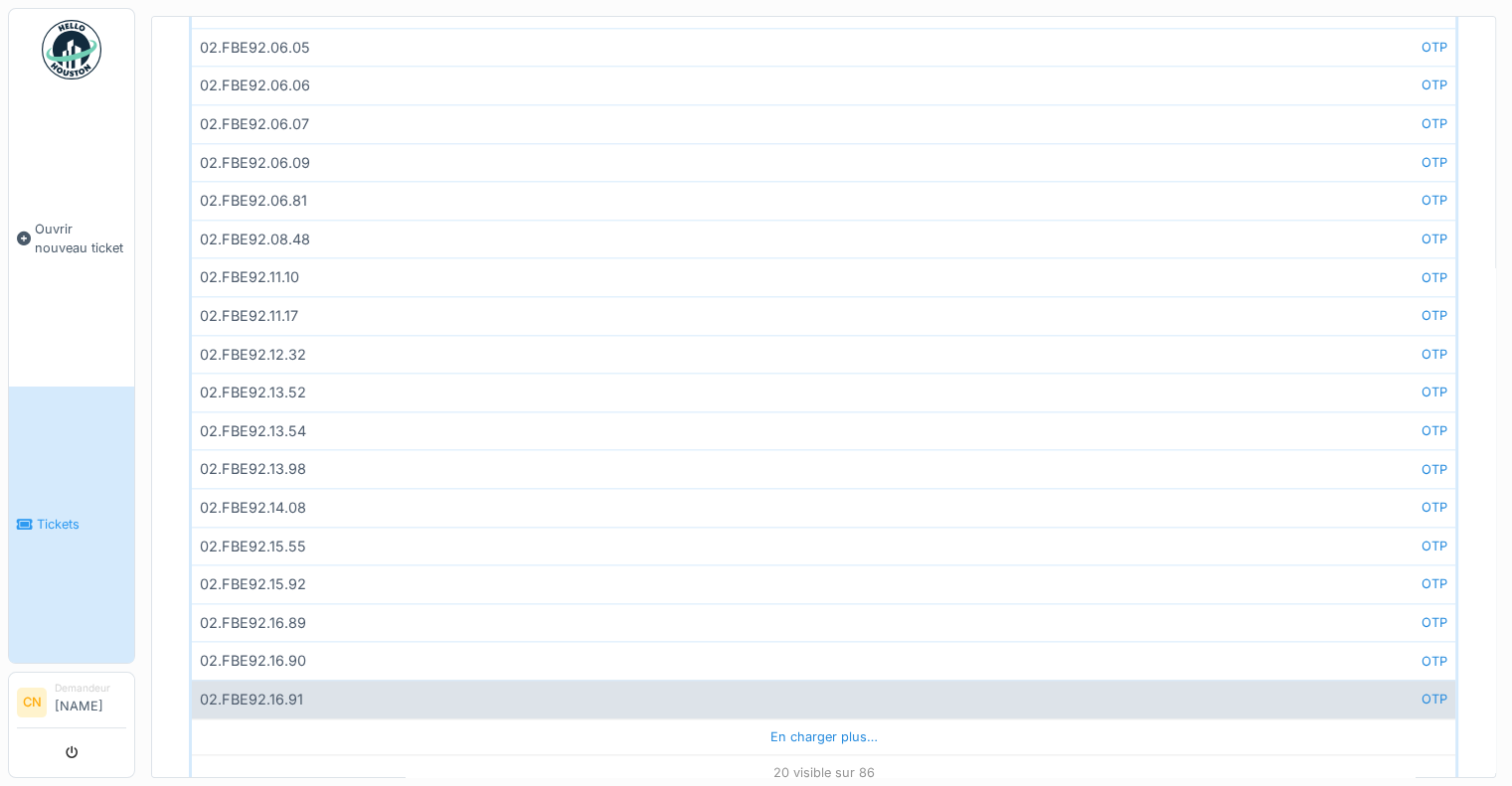 type on "***" 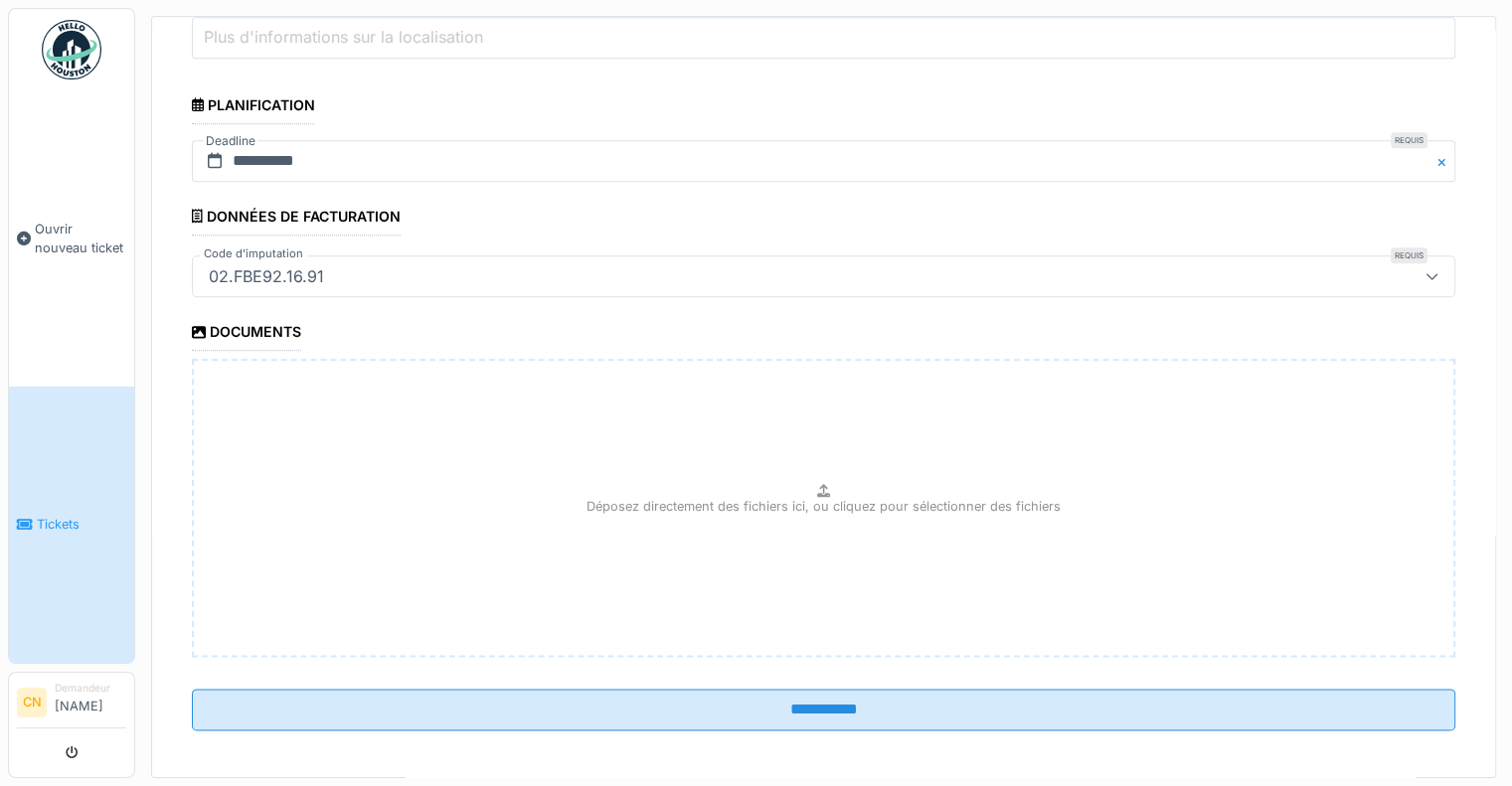 click on "02.FBE92.16.91" at bounding box center [266, 276] 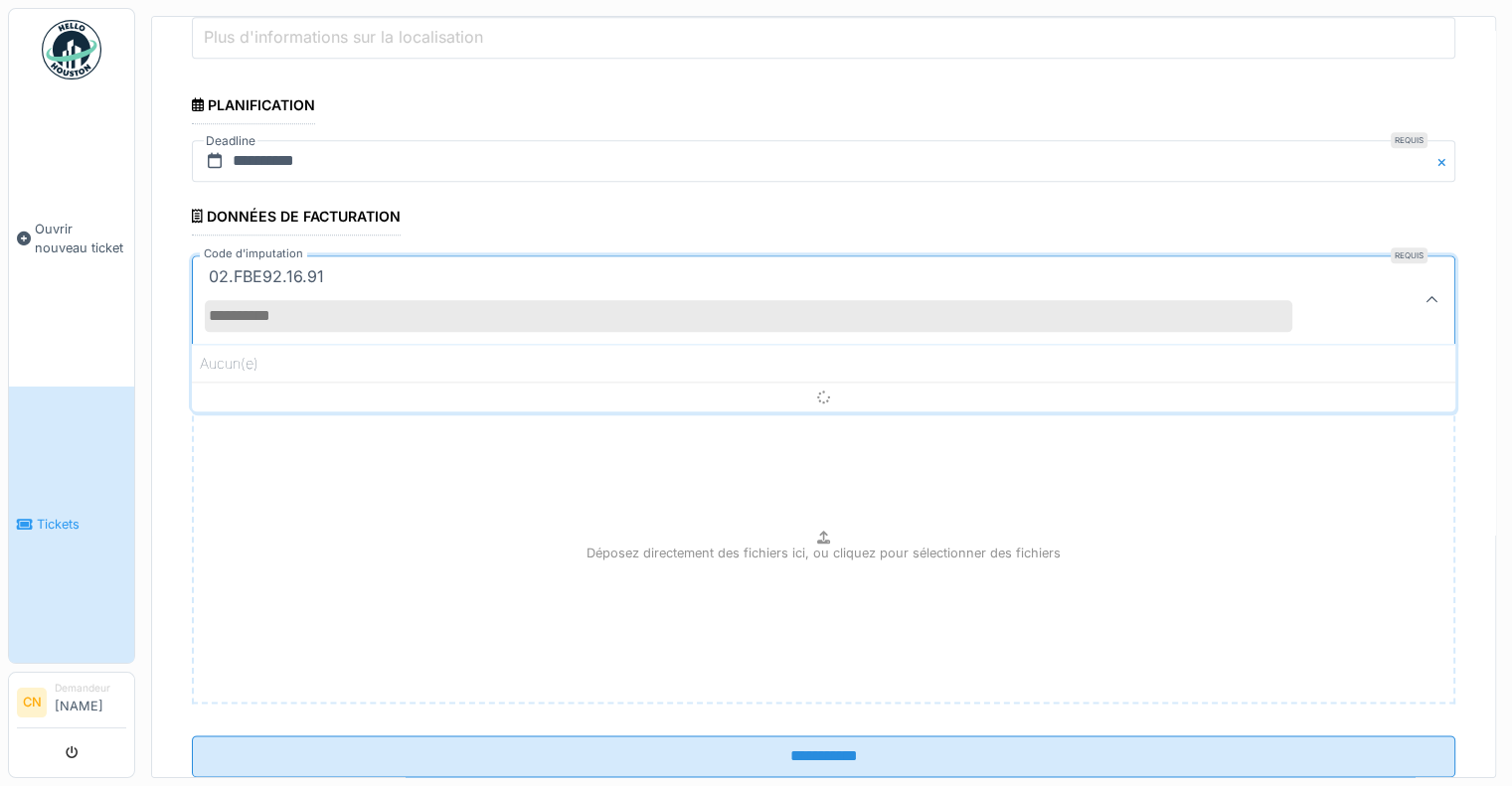 scroll, scrollTop: 2305, scrollLeft: 0, axis: vertical 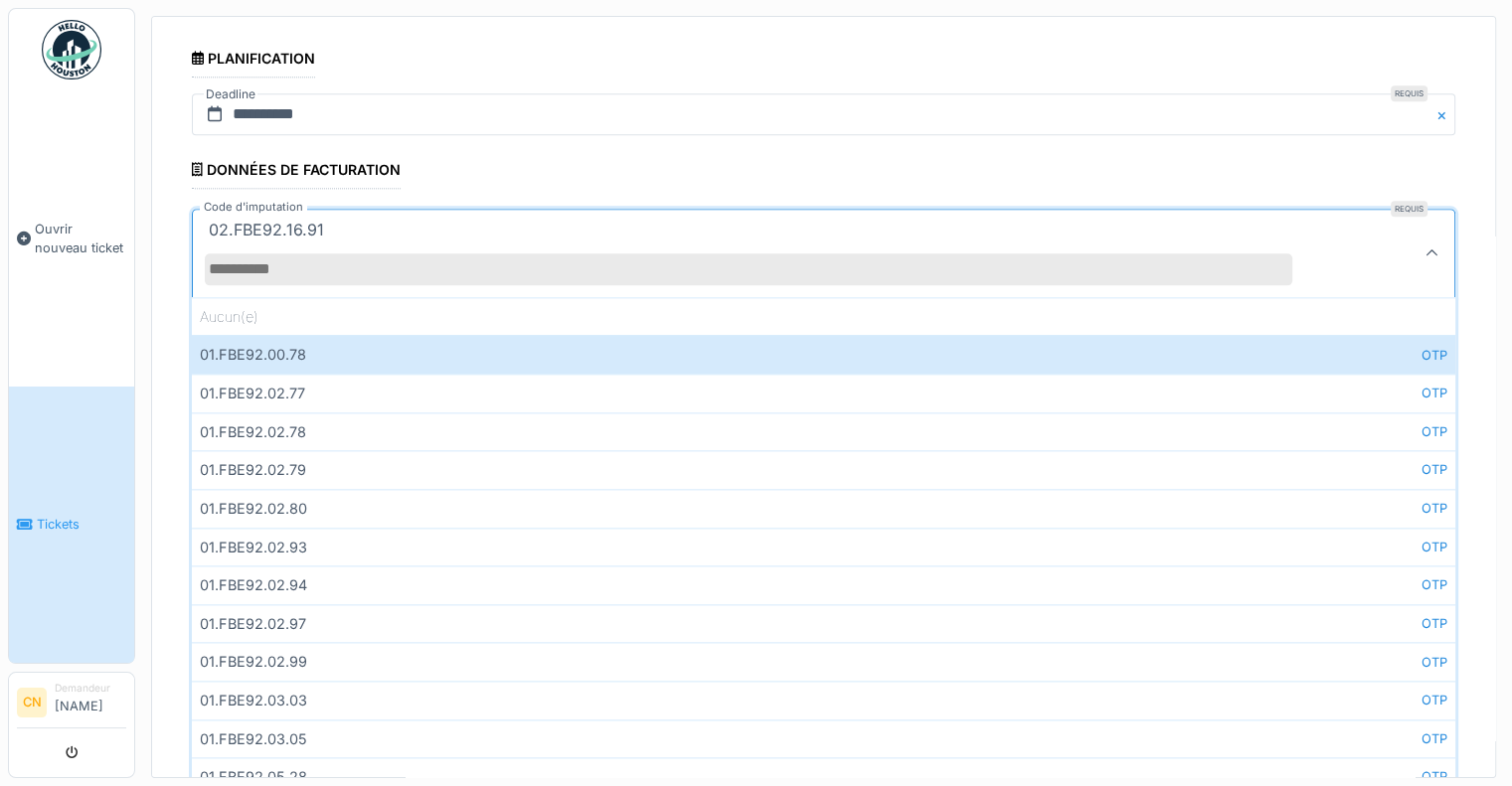 click on "02.FBE92.16.91" at bounding box center (760, 253) 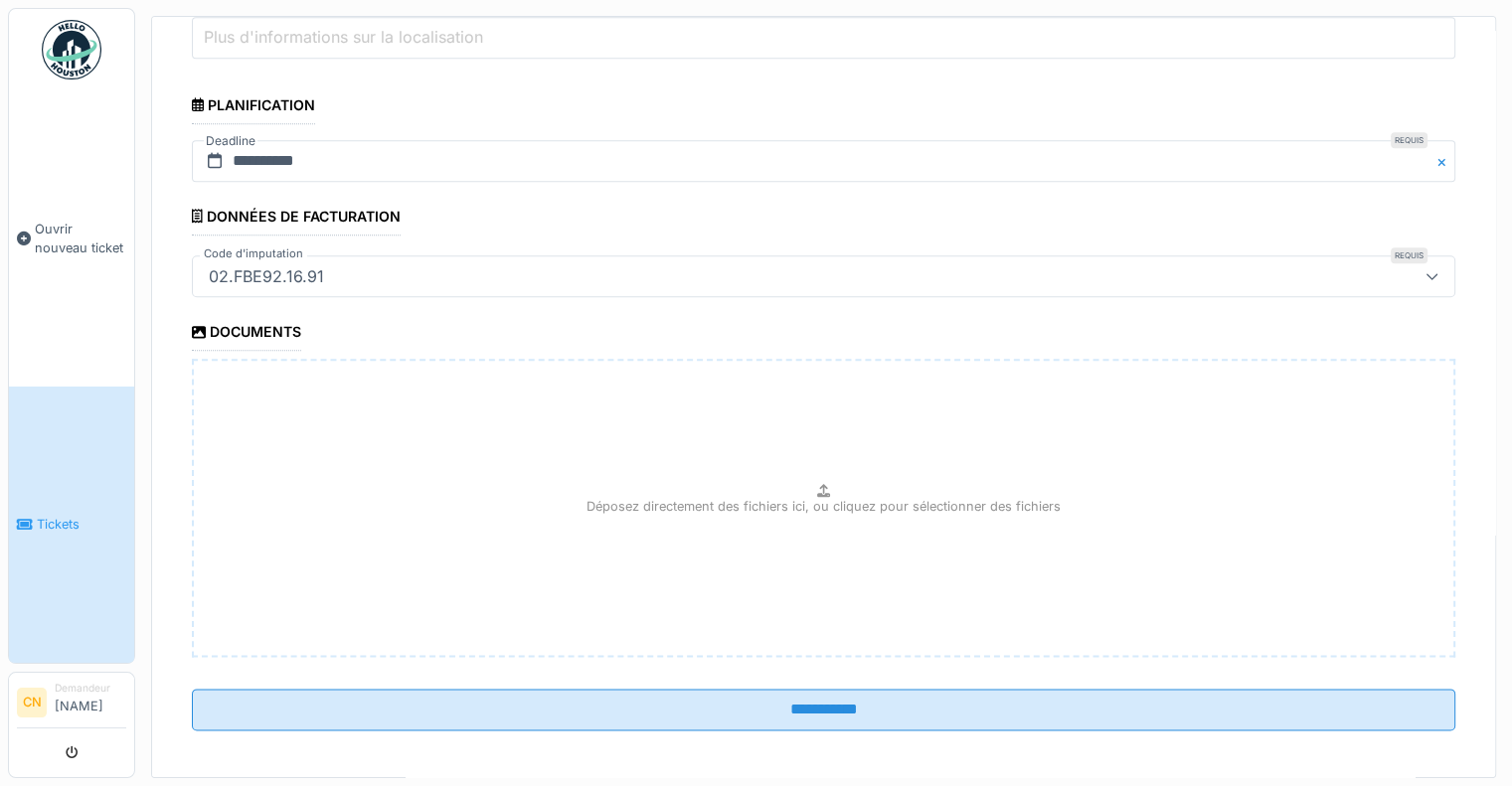 click on "02.FBE92.16.91" at bounding box center [760, 276] 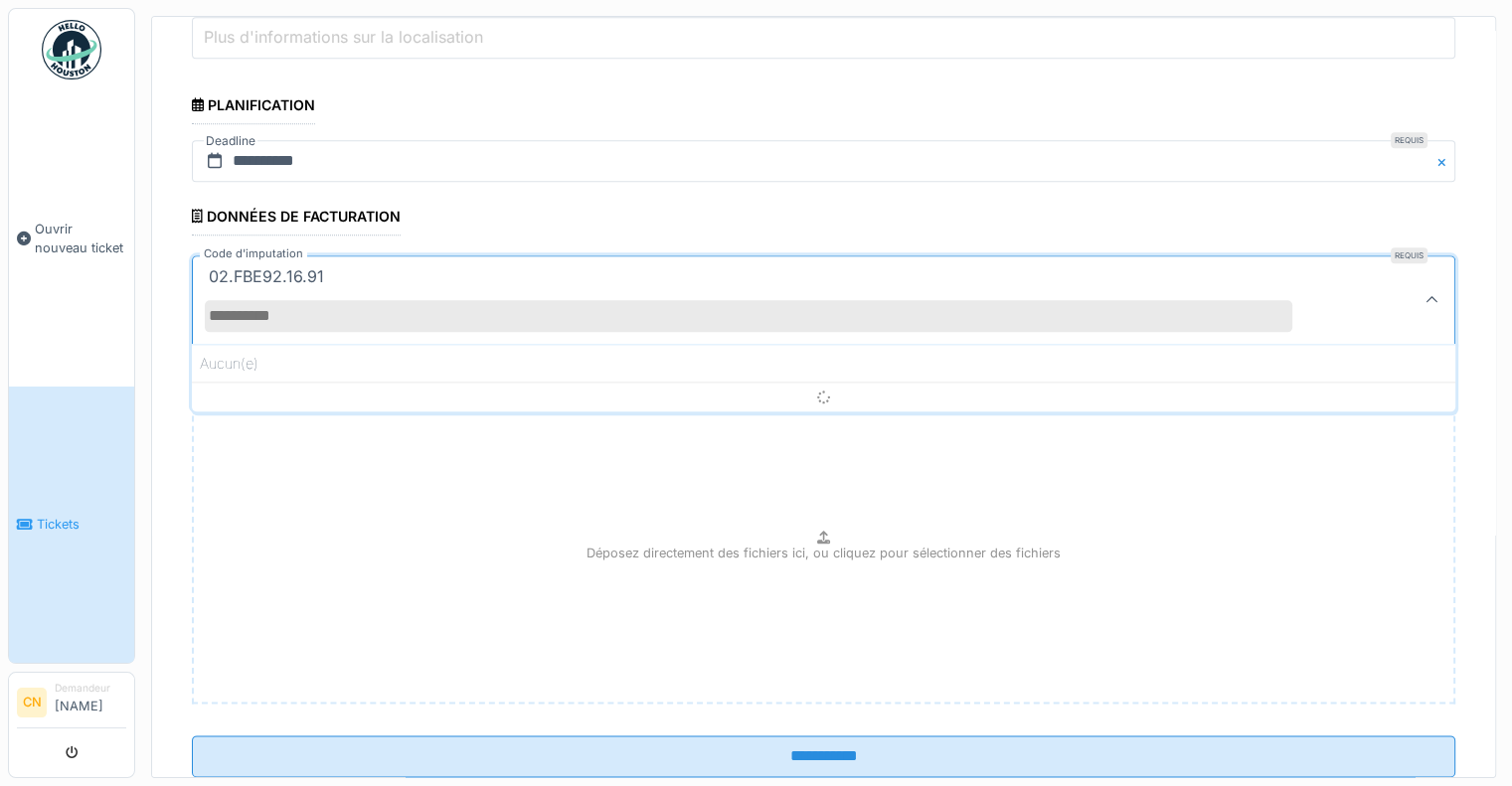 scroll, scrollTop: 2305, scrollLeft: 0, axis: vertical 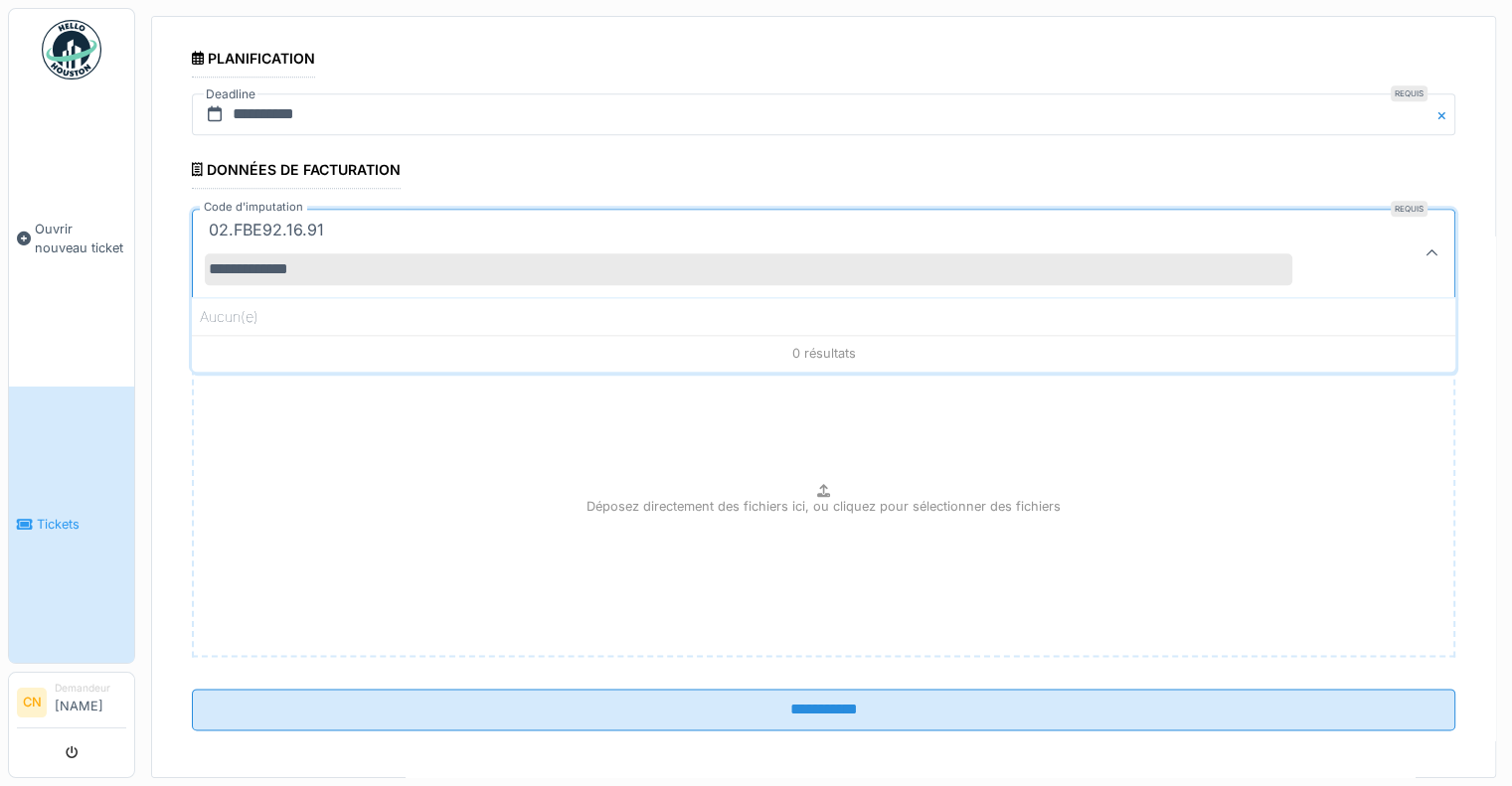 click on "**********" at bounding box center (749, 269) 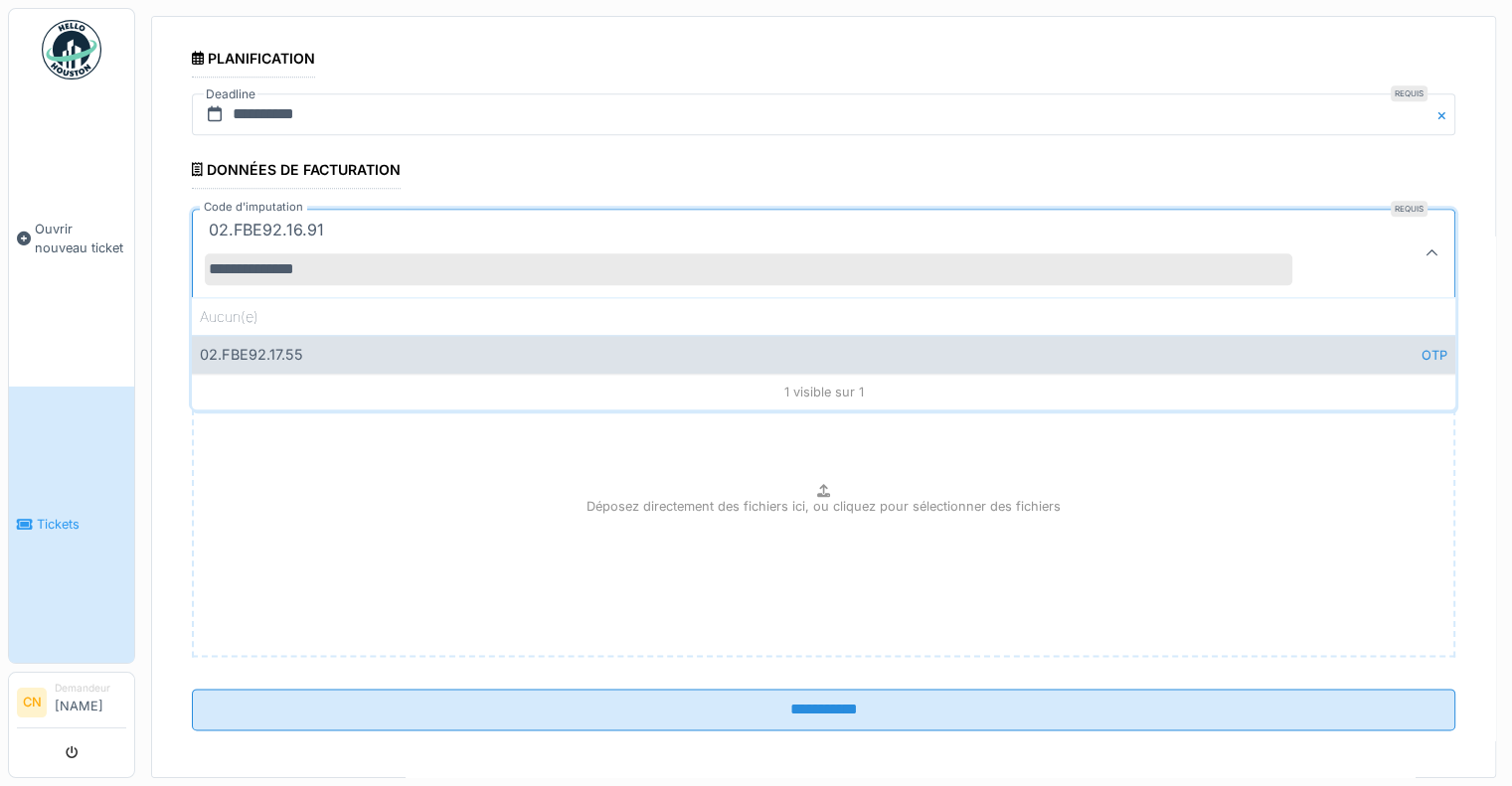 type on "**********" 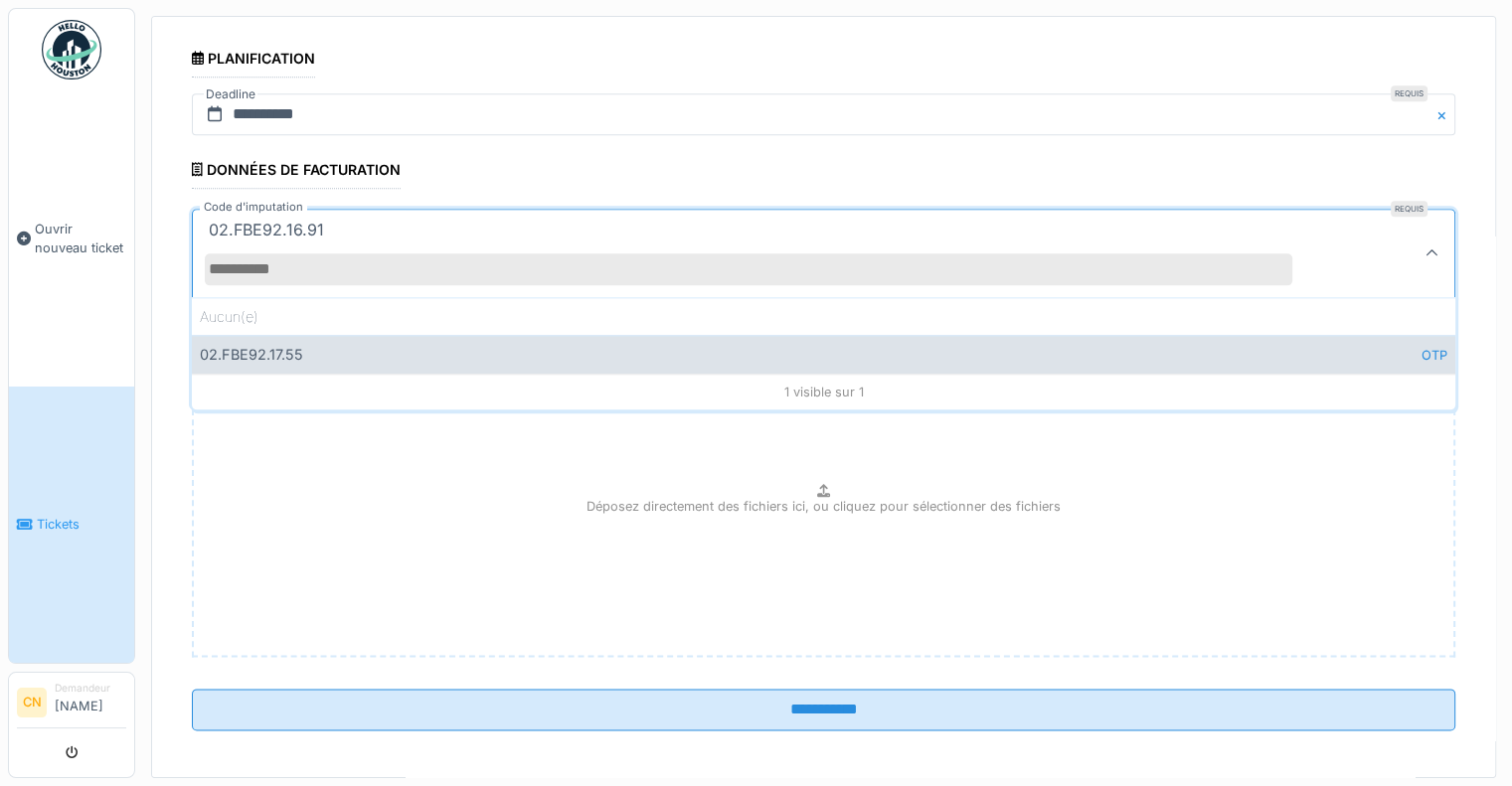 scroll, scrollTop: 2259, scrollLeft: 0, axis: vertical 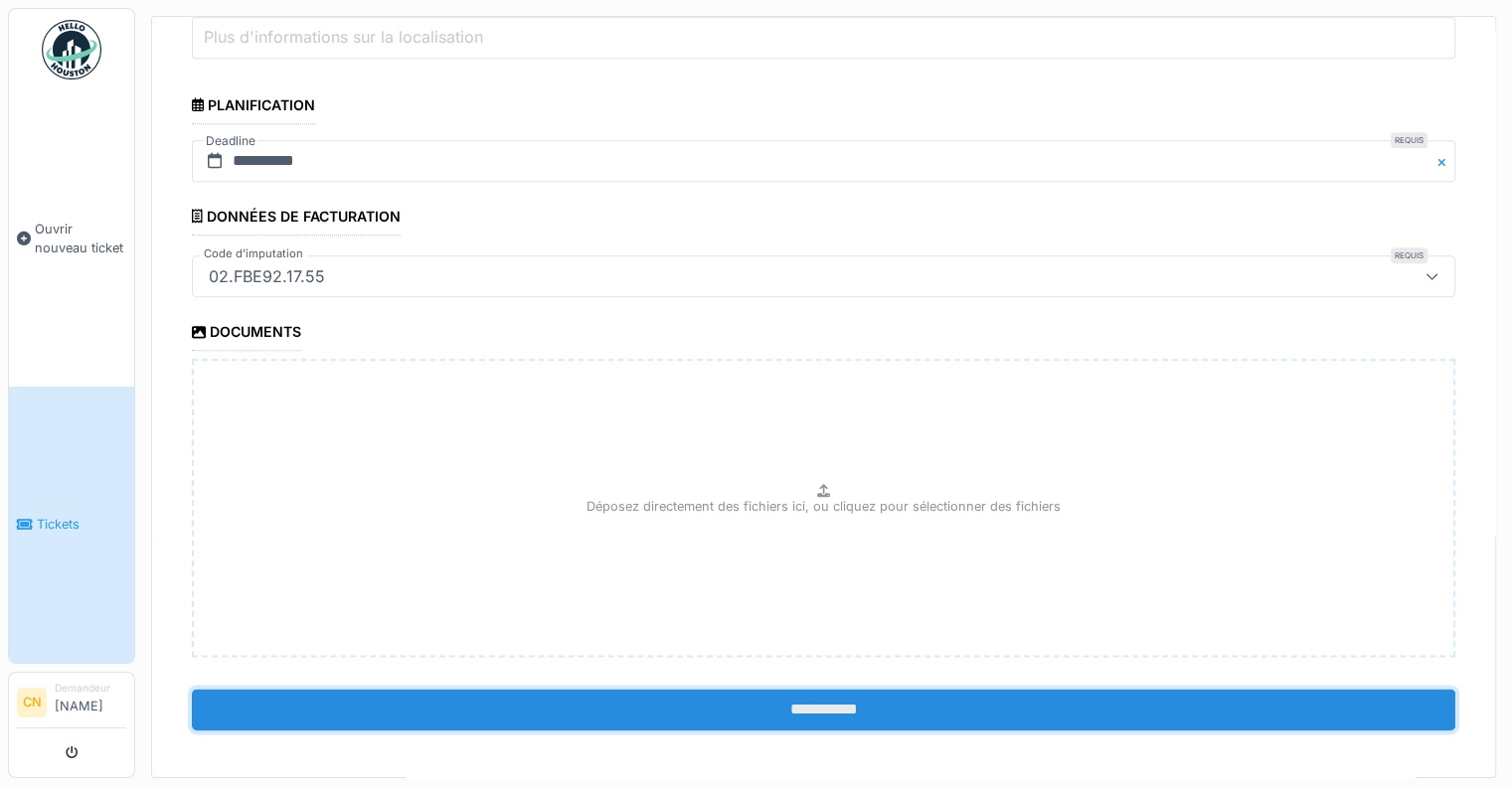 click on "**********" at bounding box center (823, 709) 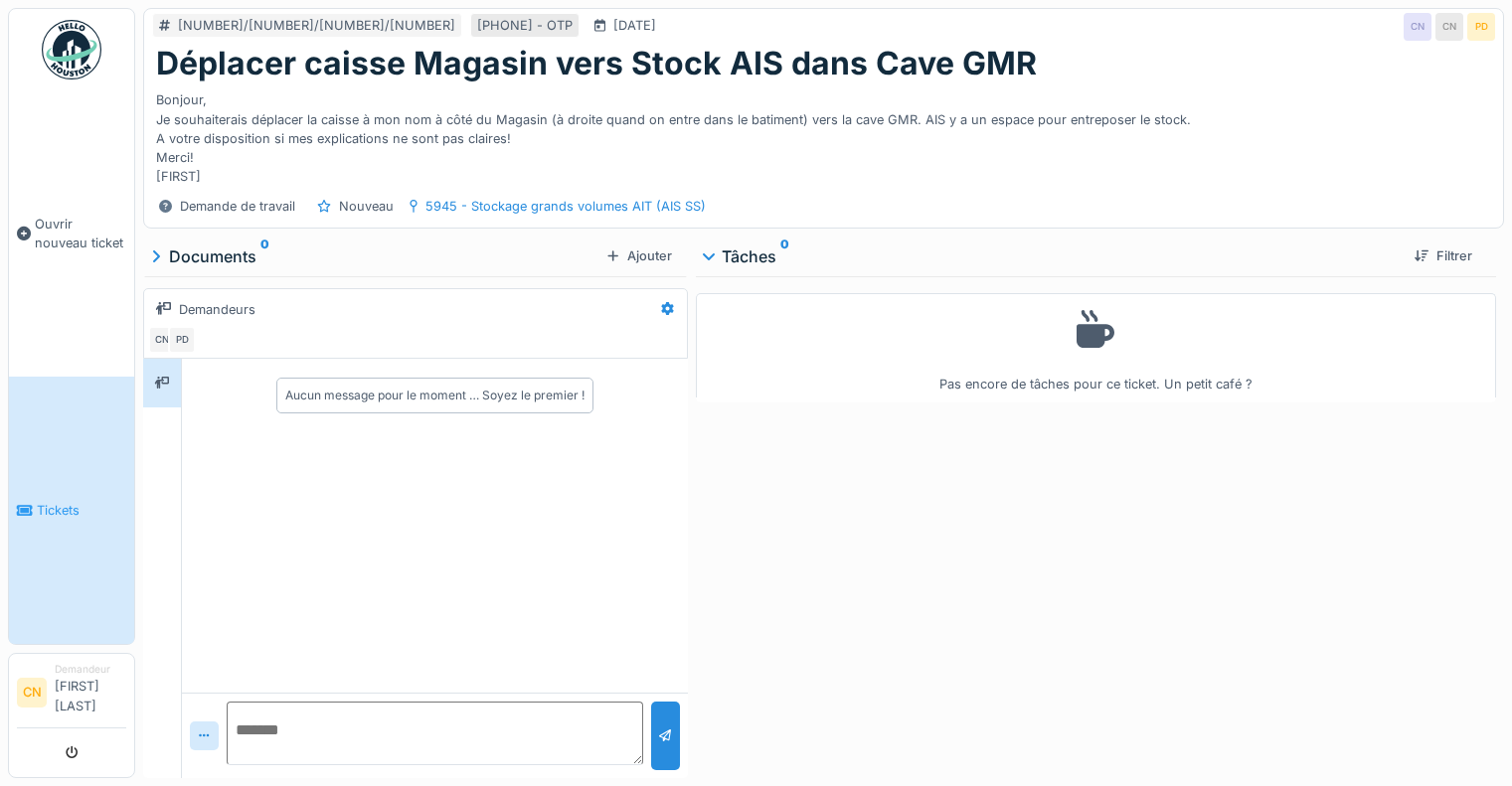 scroll, scrollTop: 0, scrollLeft: 0, axis: both 